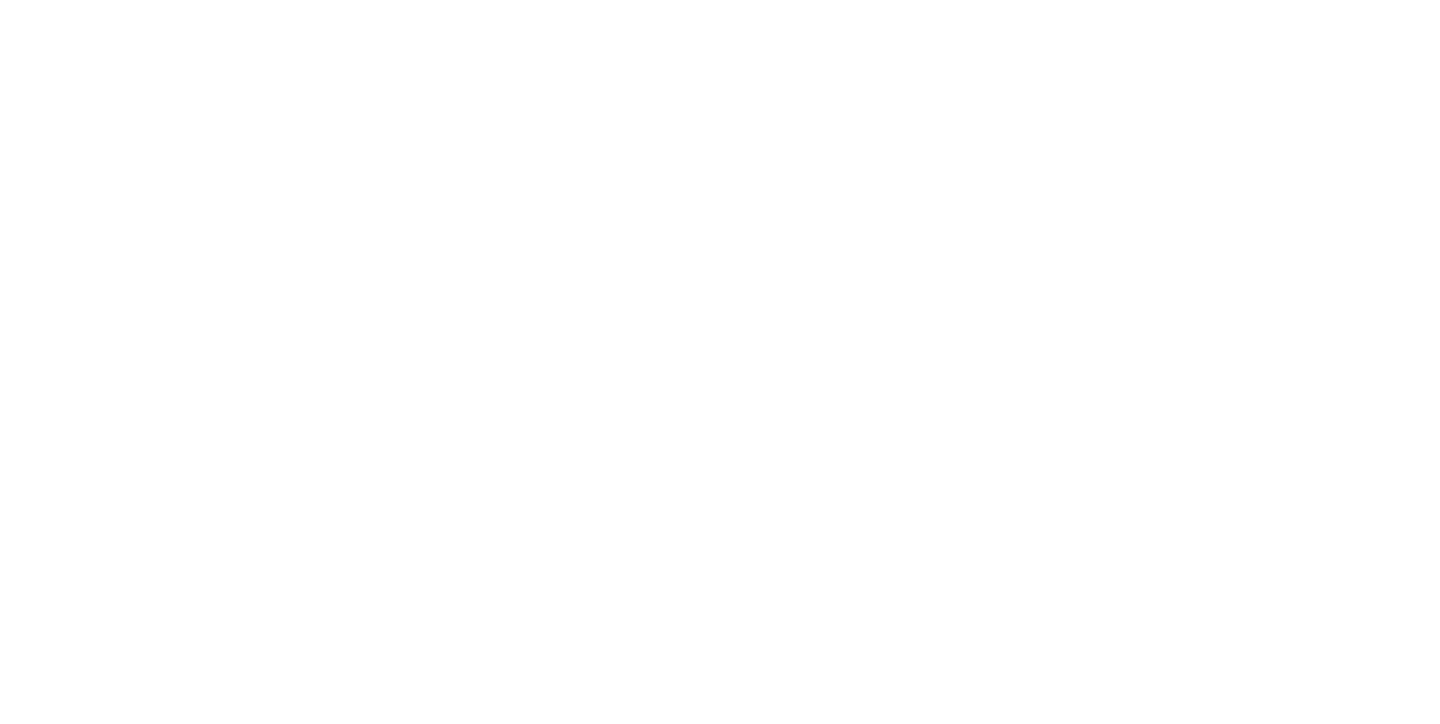 scroll, scrollTop: 0, scrollLeft: 0, axis: both 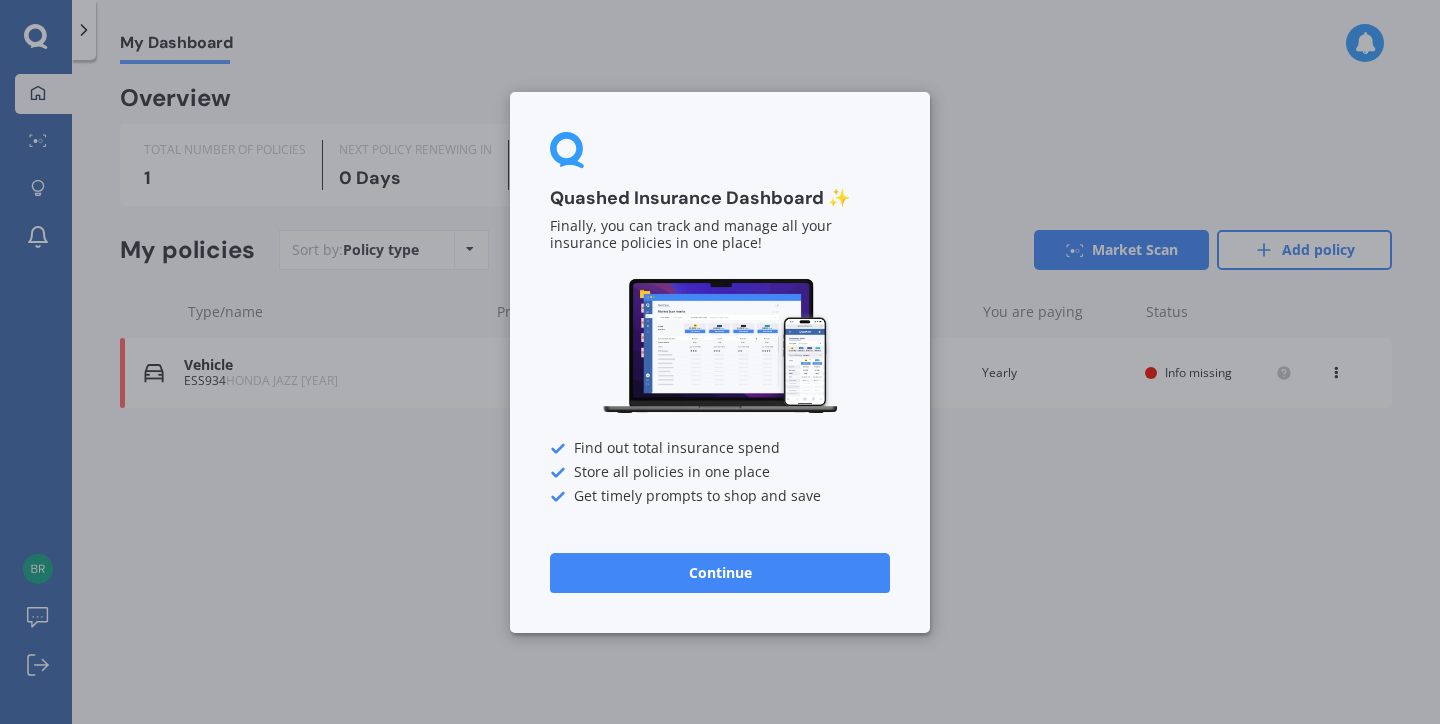 click on "Continue" at bounding box center (720, 572) 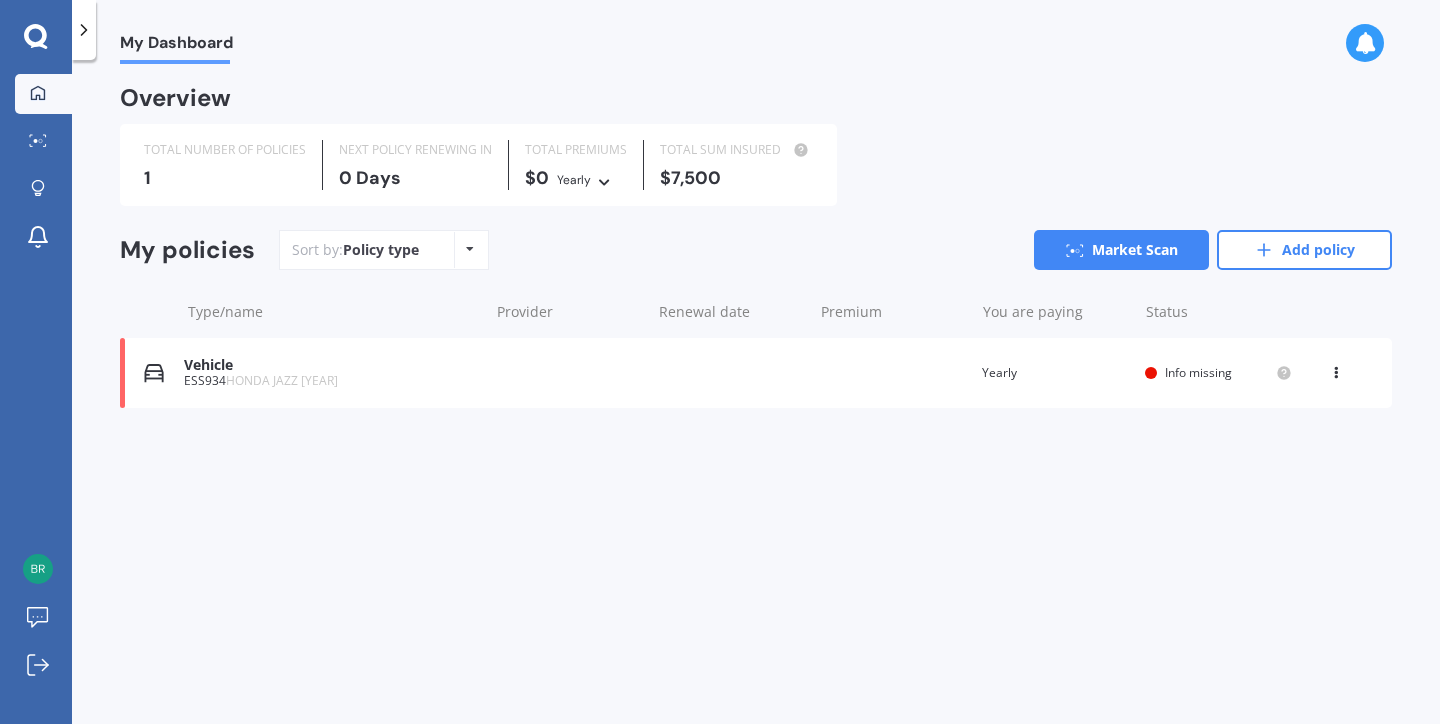 click on "Info missing" at bounding box center [1198, 372] 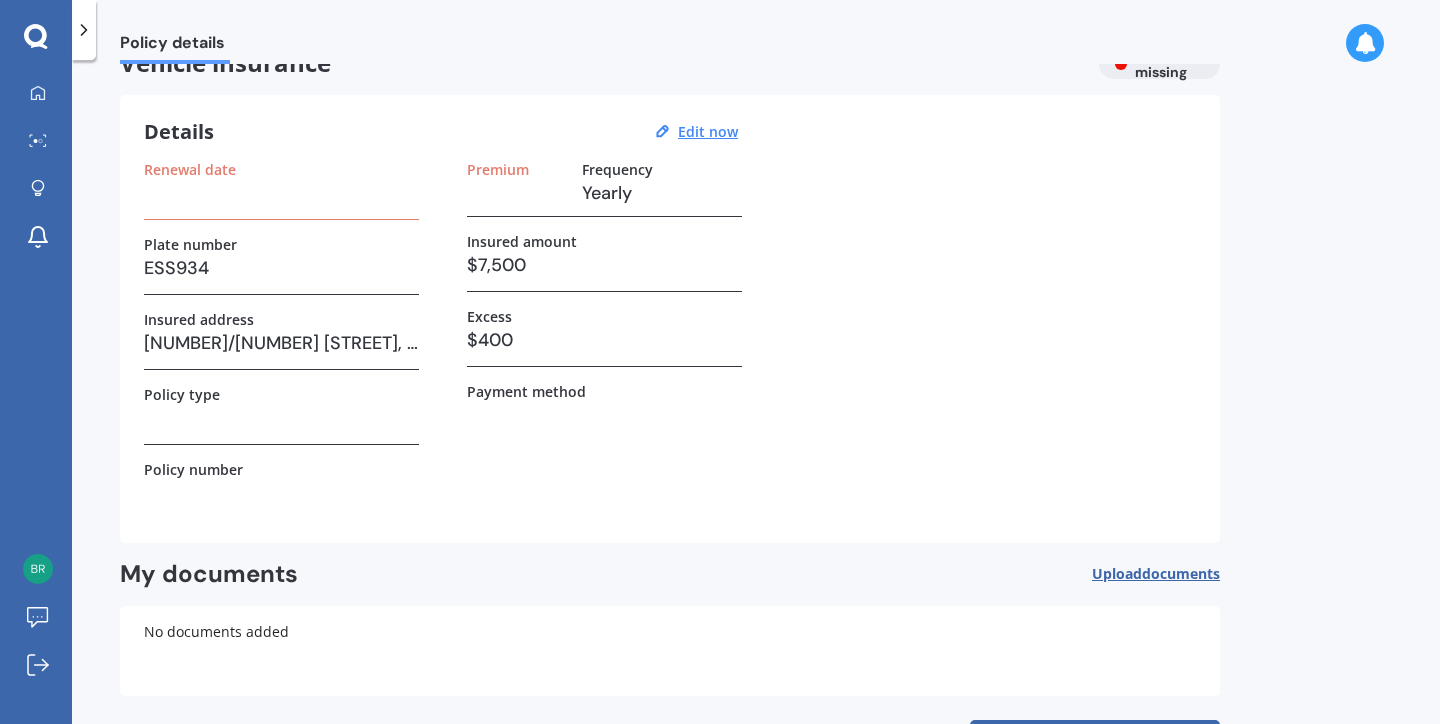 scroll, scrollTop: 44, scrollLeft: 0, axis: vertical 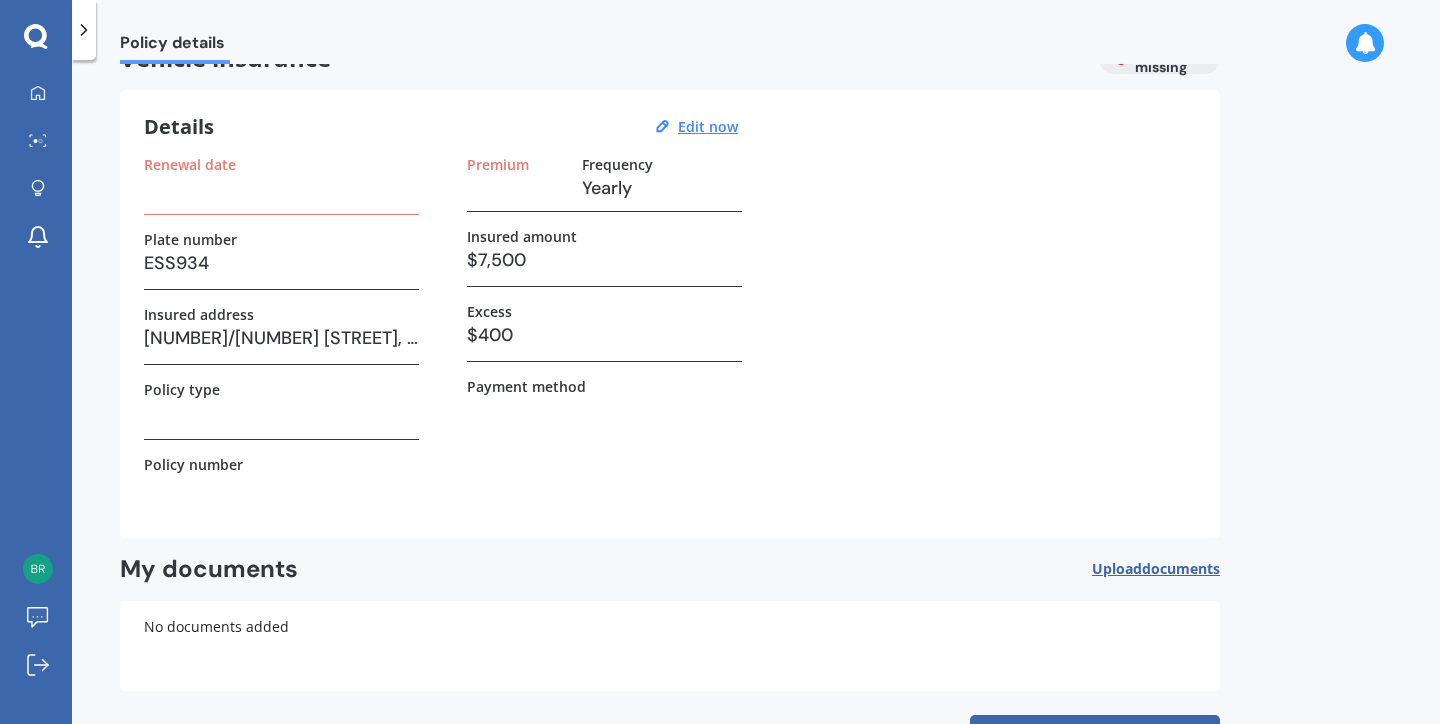 click at bounding box center (281, 188) 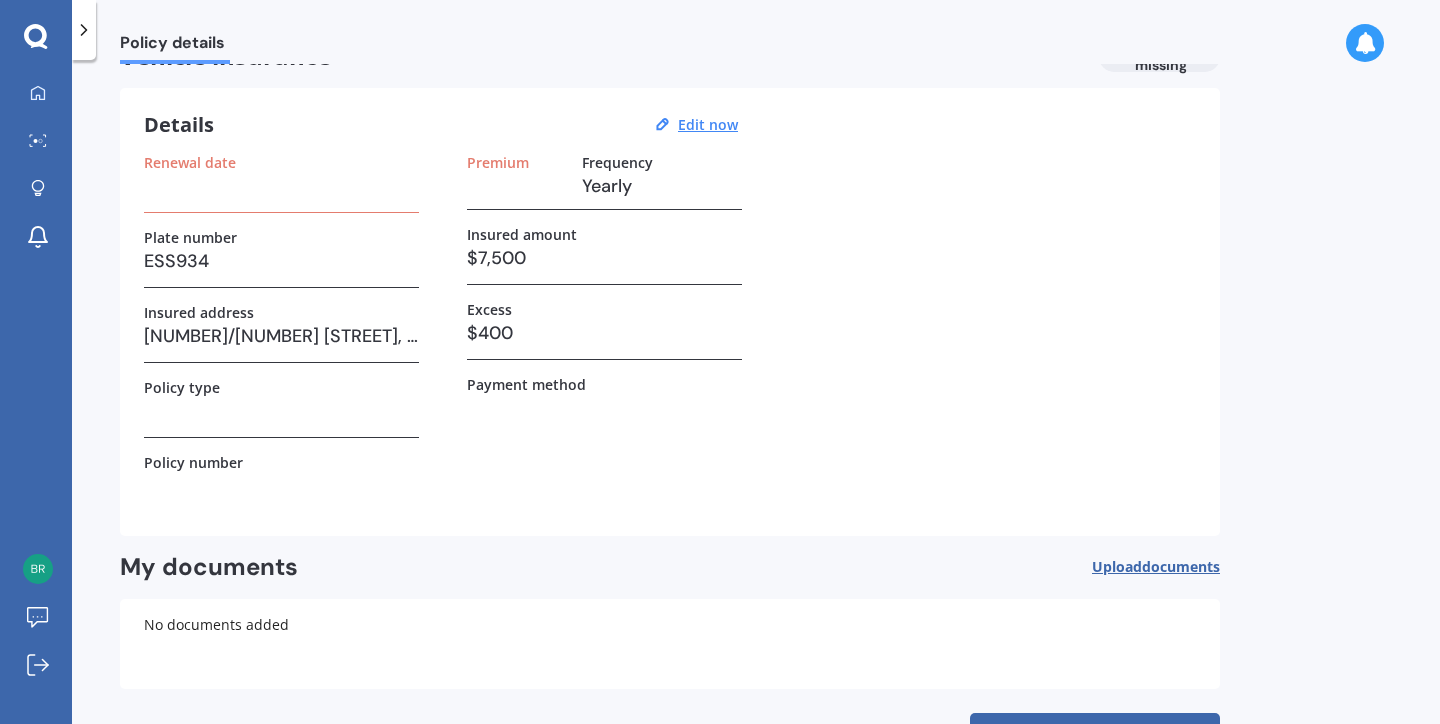 scroll, scrollTop: 73, scrollLeft: 0, axis: vertical 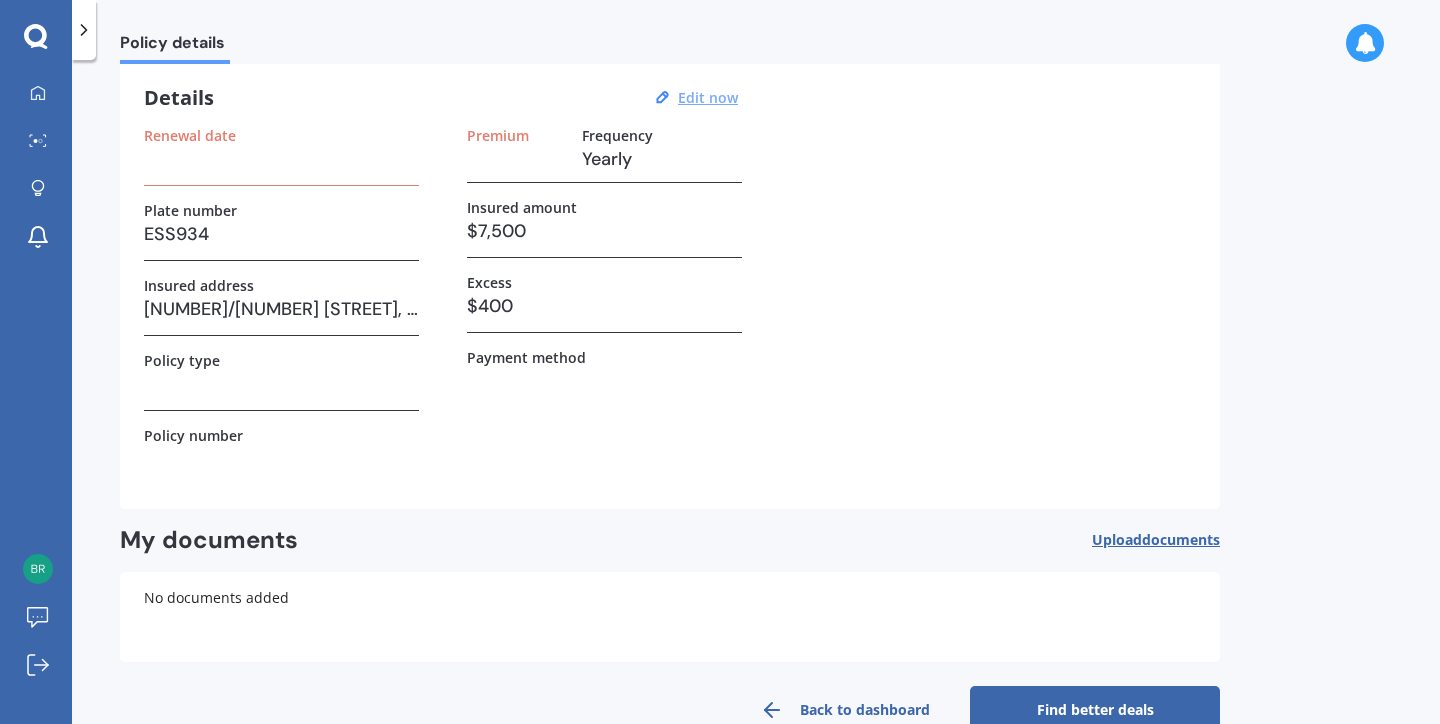 click on "Edit now" at bounding box center [708, 97] 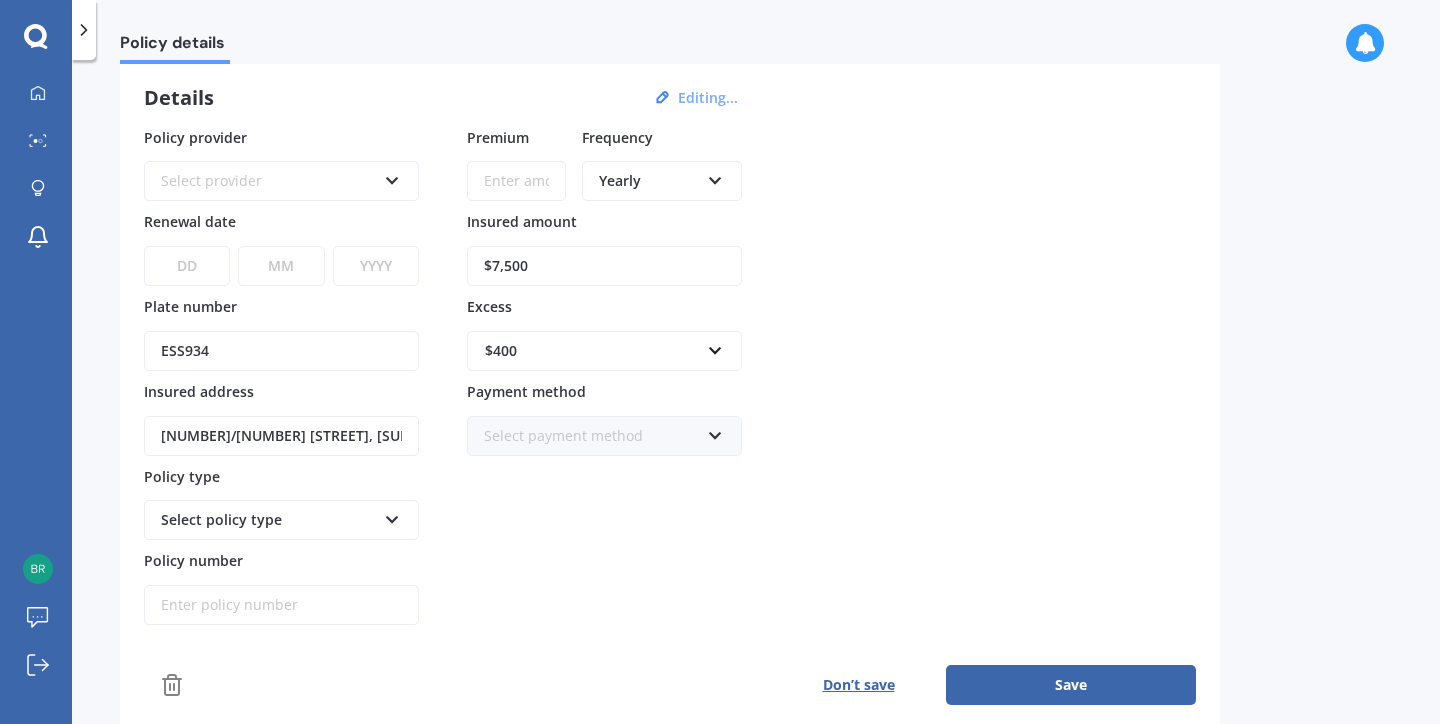 click on "Select provider" at bounding box center [268, 181] 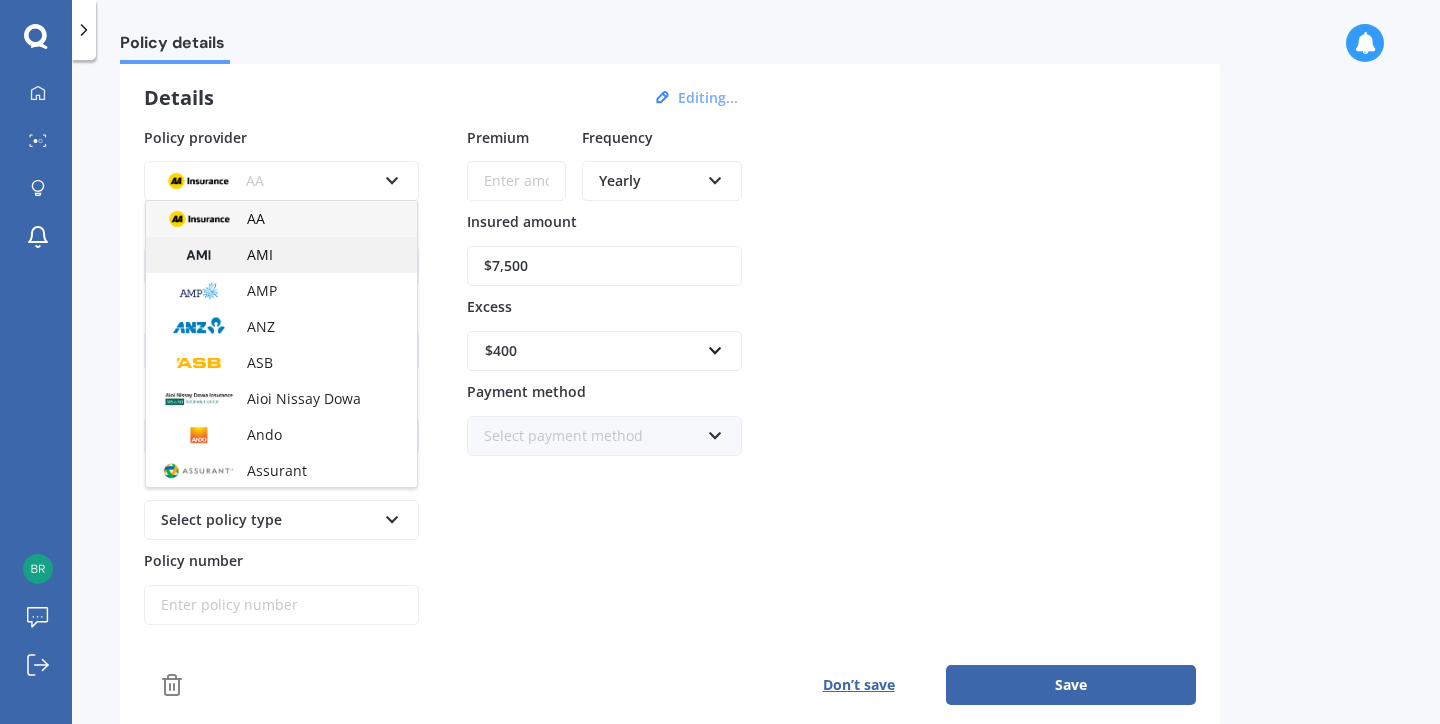 click on "AMI" at bounding box center (281, 255) 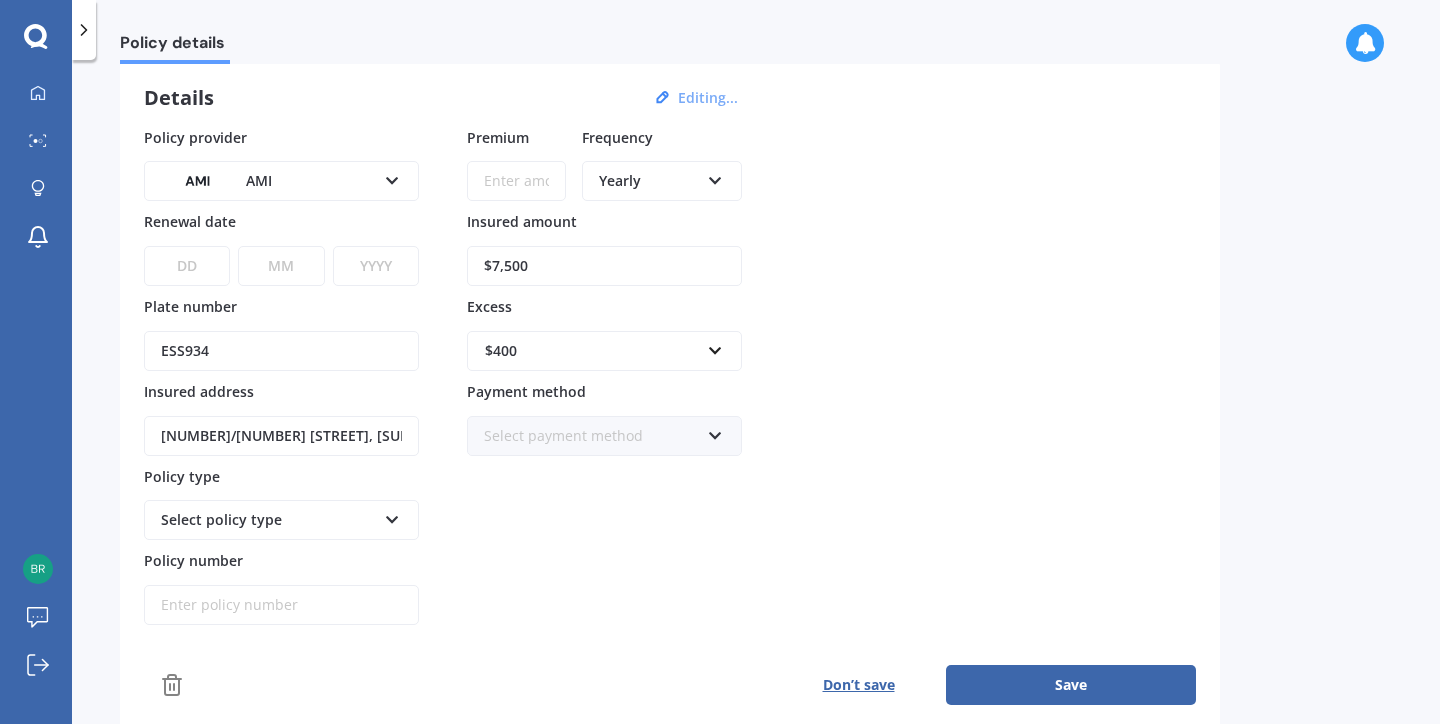 click on "Premium" at bounding box center [516, 181] 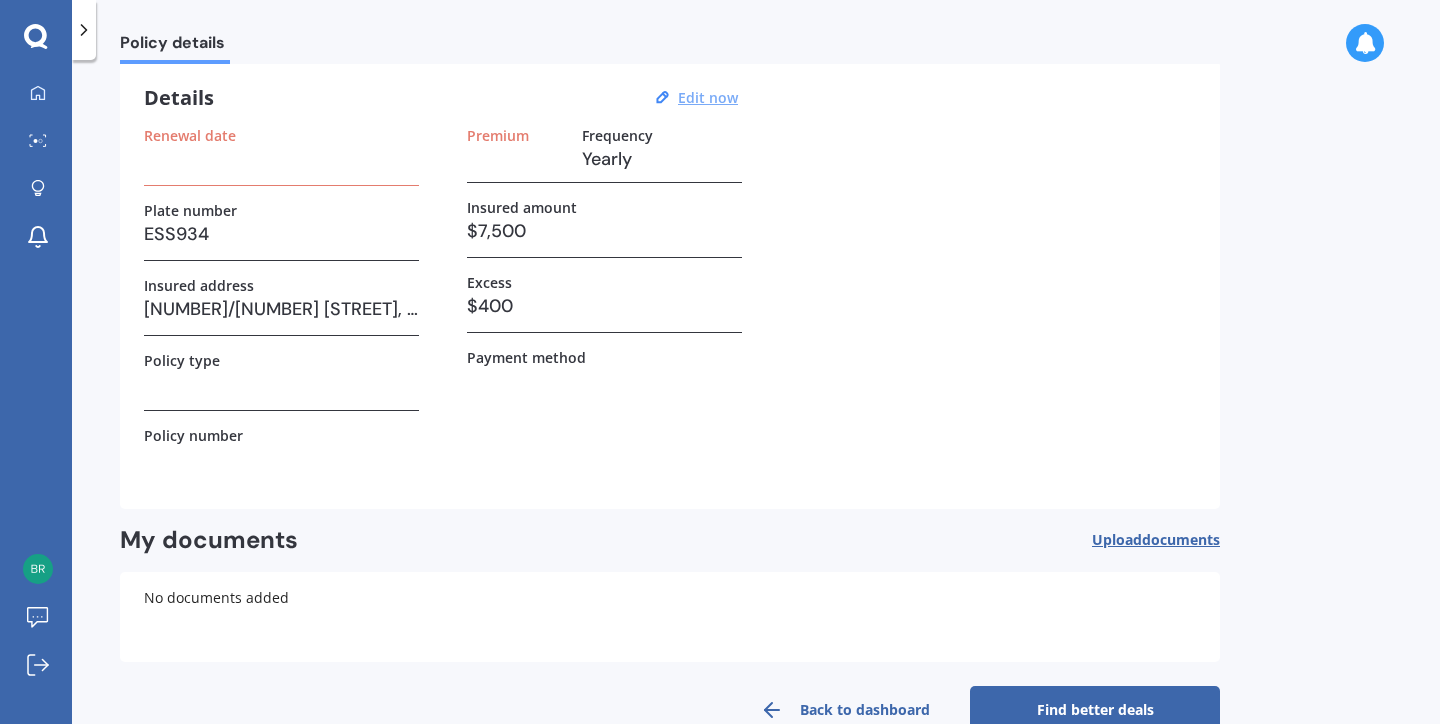 click on "Edit now" at bounding box center [708, 97] 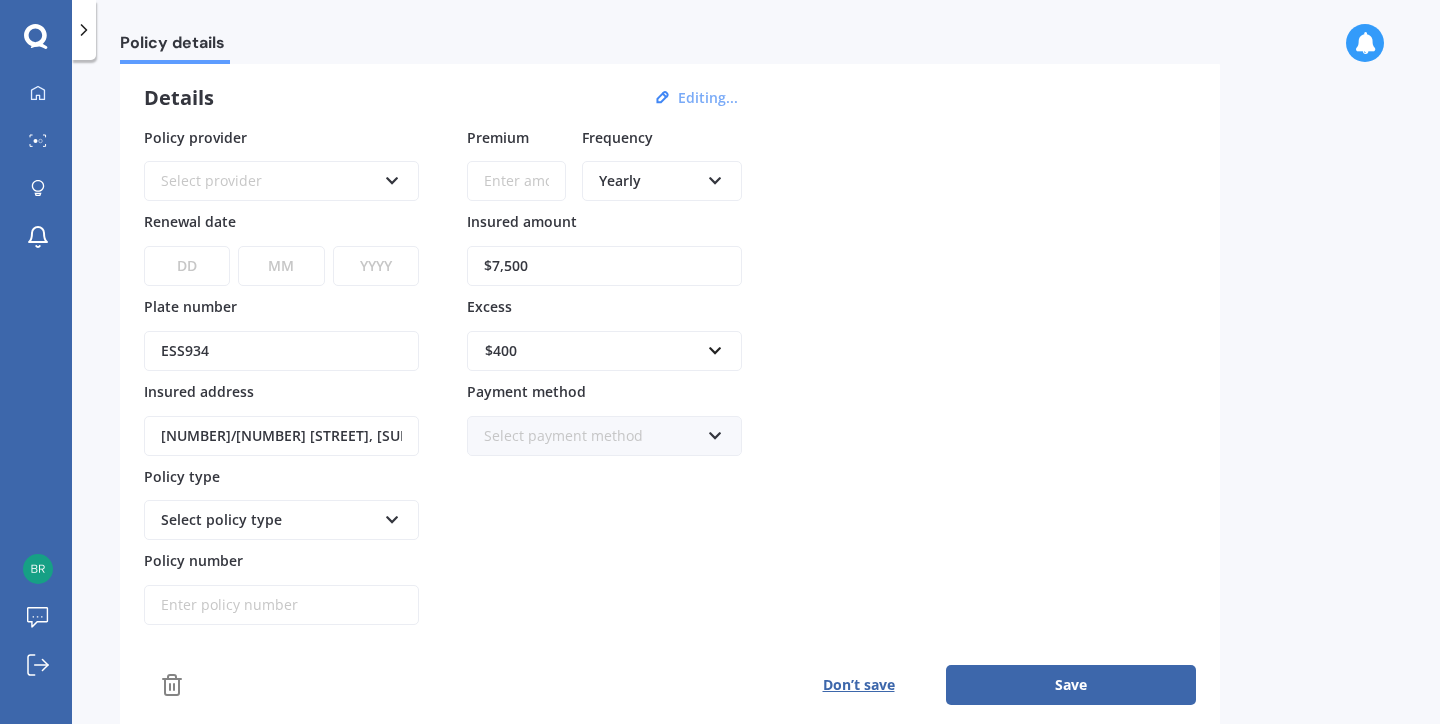 click at bounding box center [172, 685] 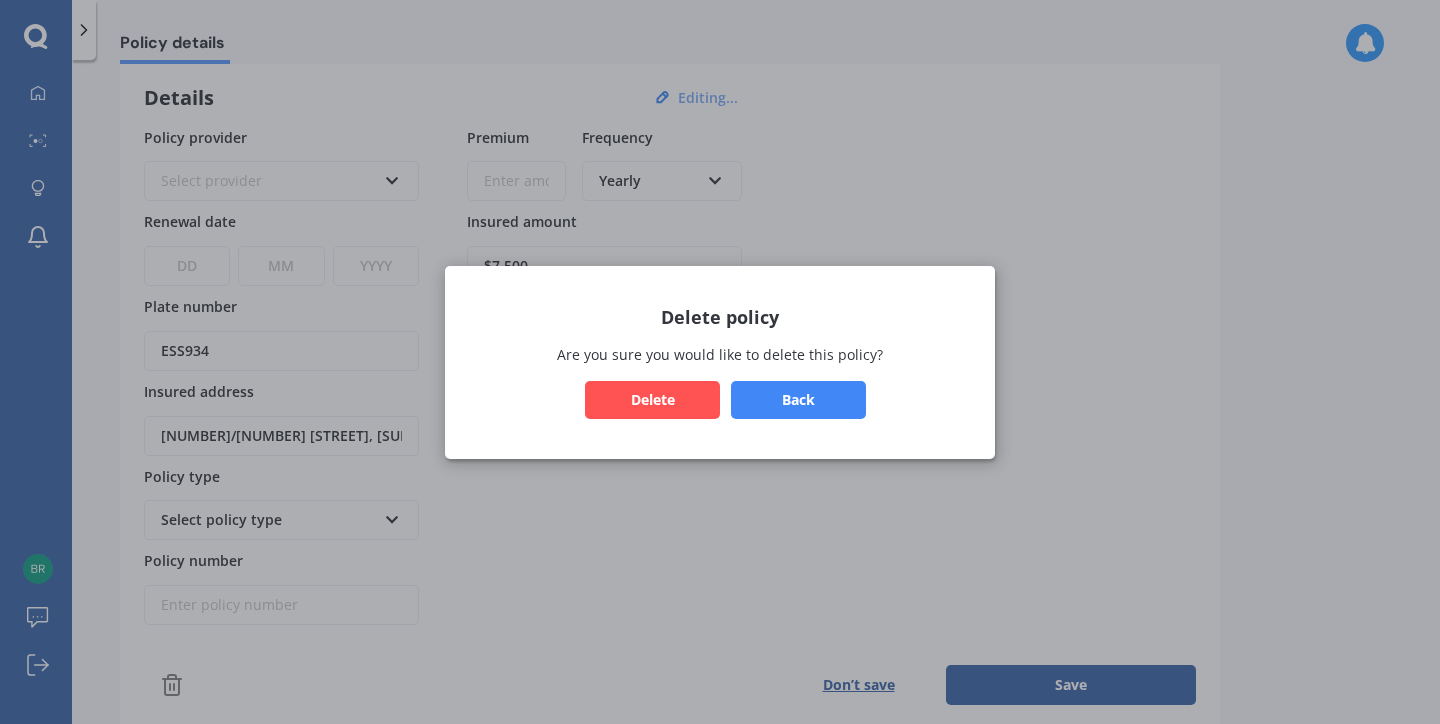 click on "Delete" at bounding box center [652, 399] 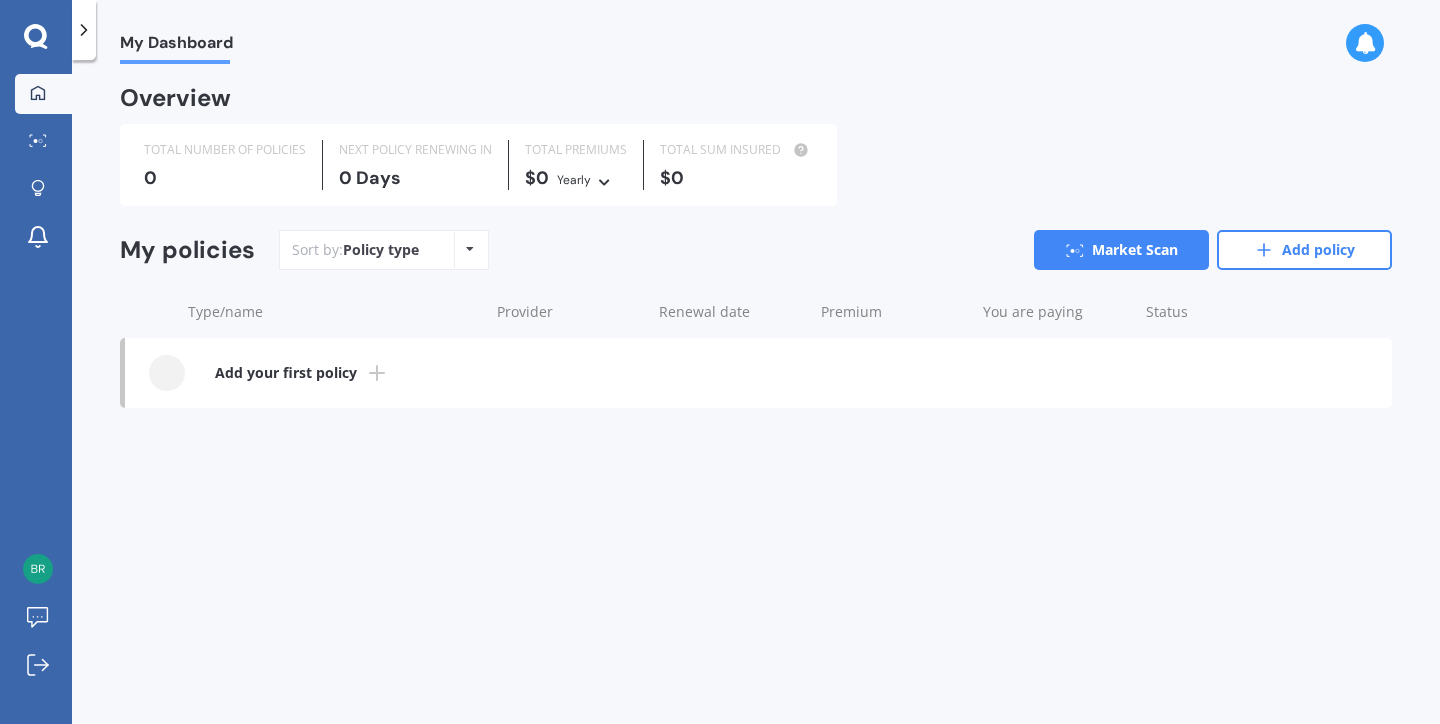 scroll, scrollTop: 0, scrollLeft: 0, axis: both 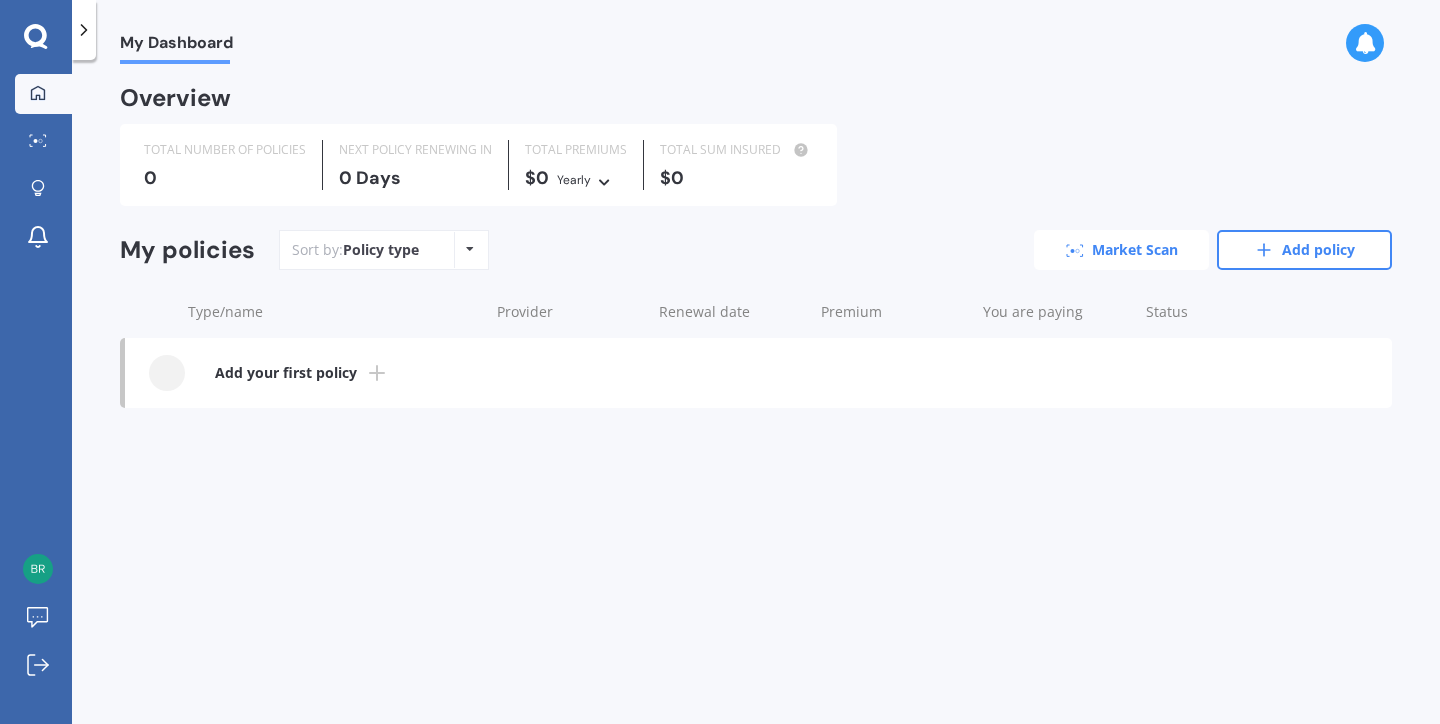 click on "Market Scan" at bounding box center [1121, 250] 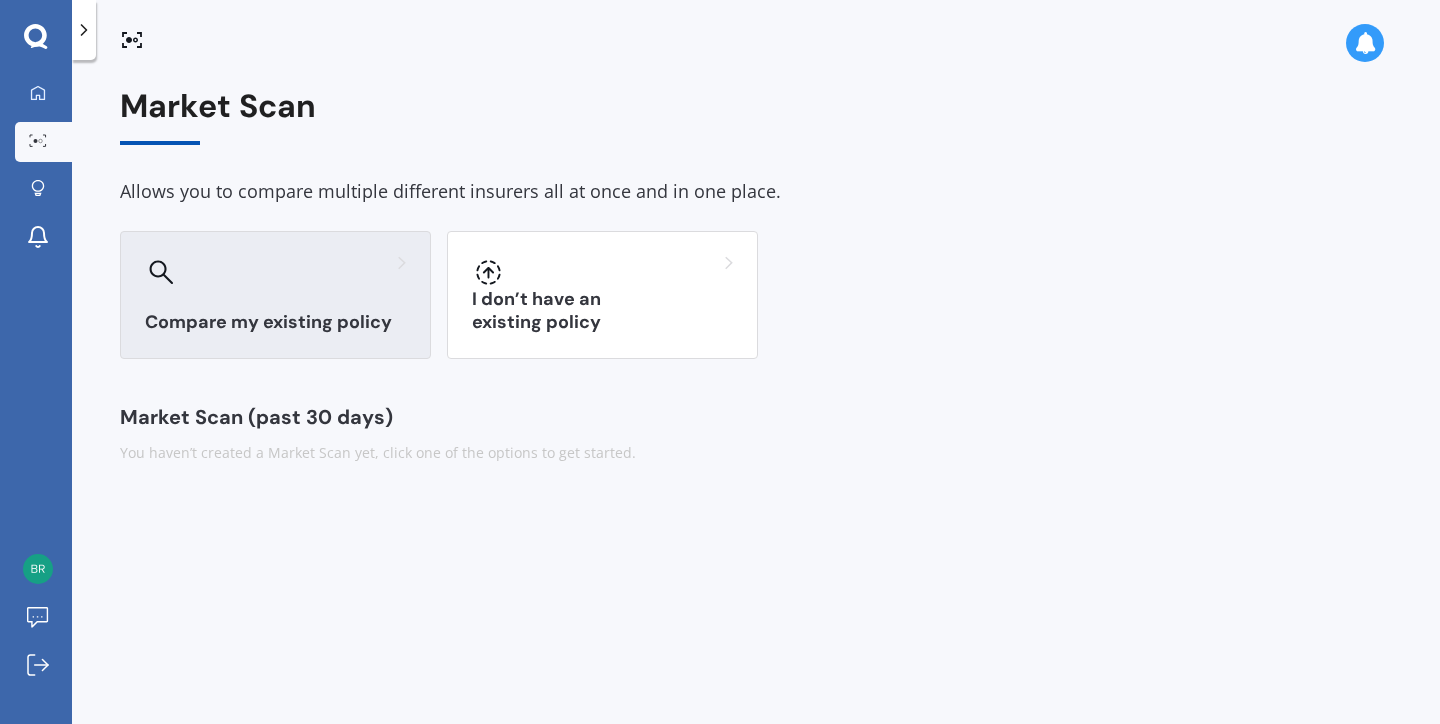 click on "Compare my existing policy" at bounding box center (275, 295) 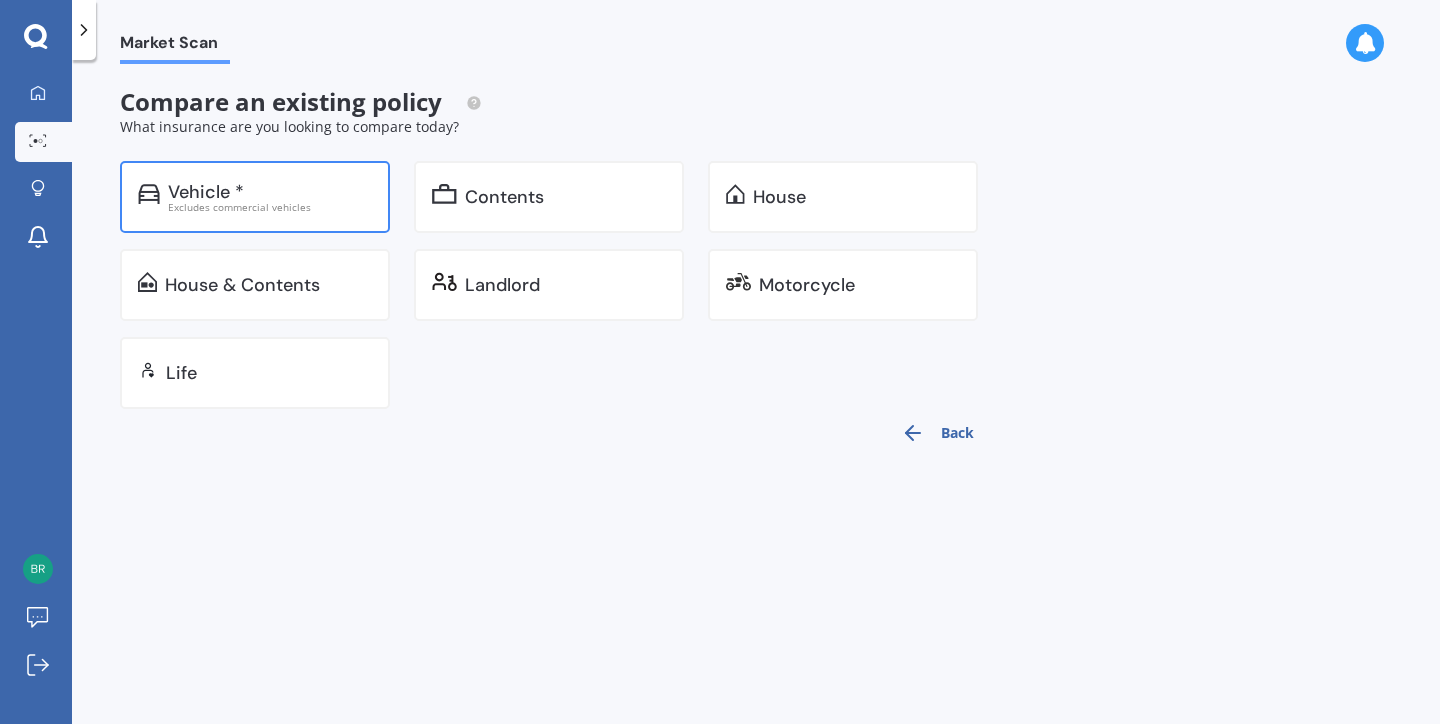 click on "Excludes commercial vehicles" at bounding box center (270, 207) 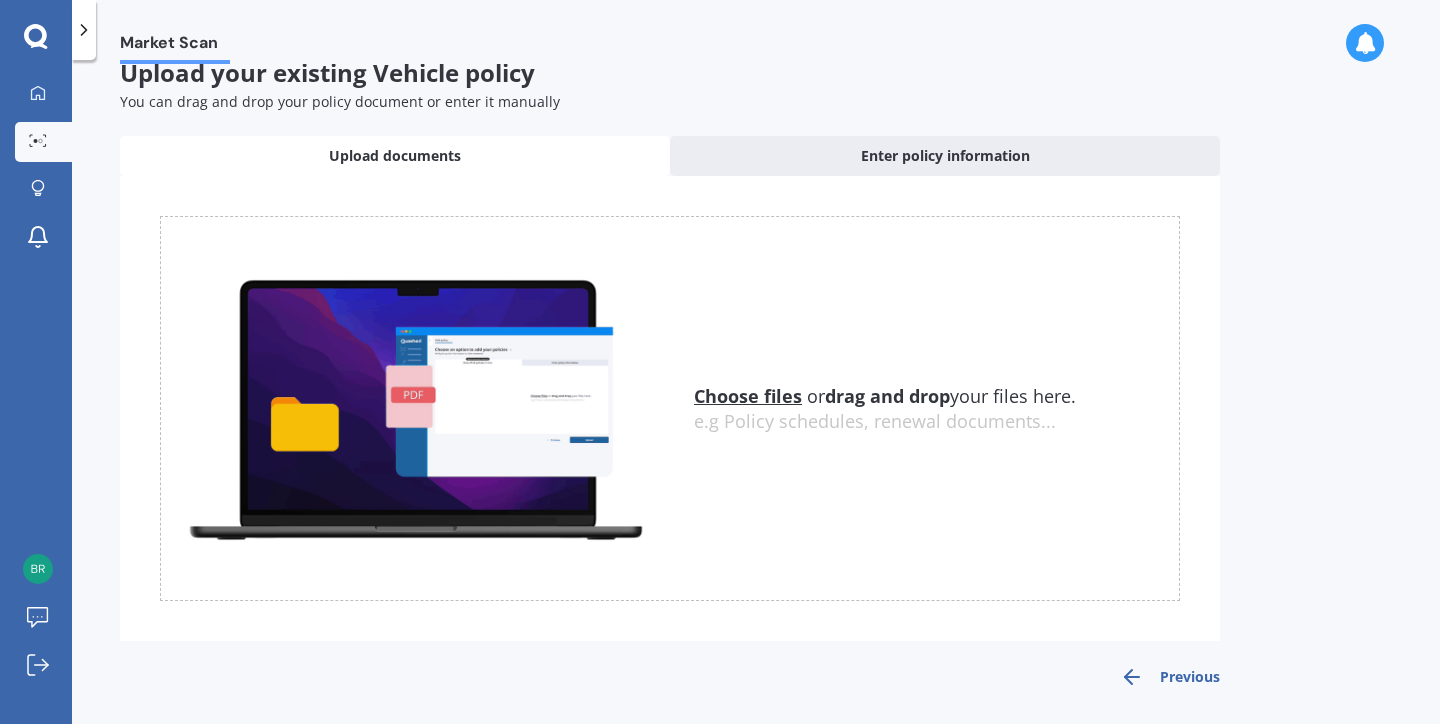scroll, scrollTop: 28, scrollLeft: 0, axis: vertical 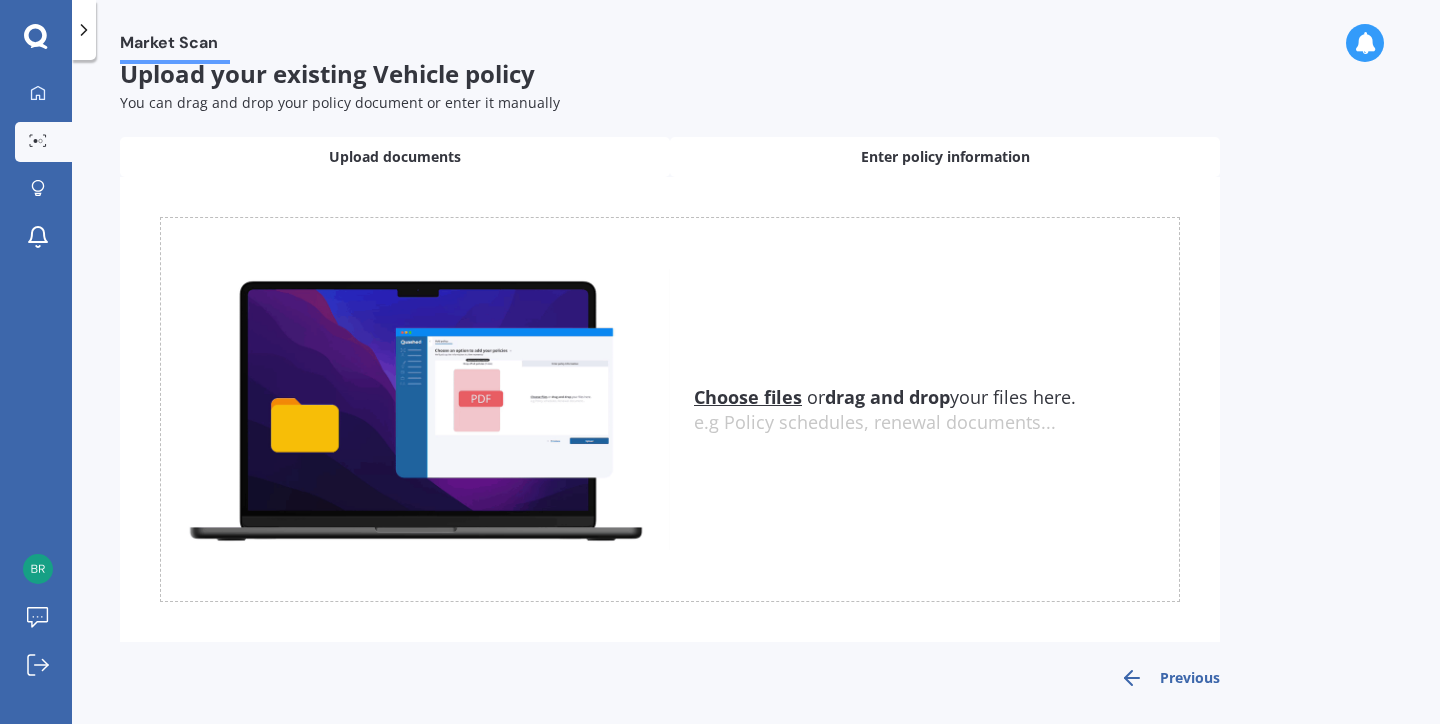 click on "Enter policy information" at bounding box center (395, 157) 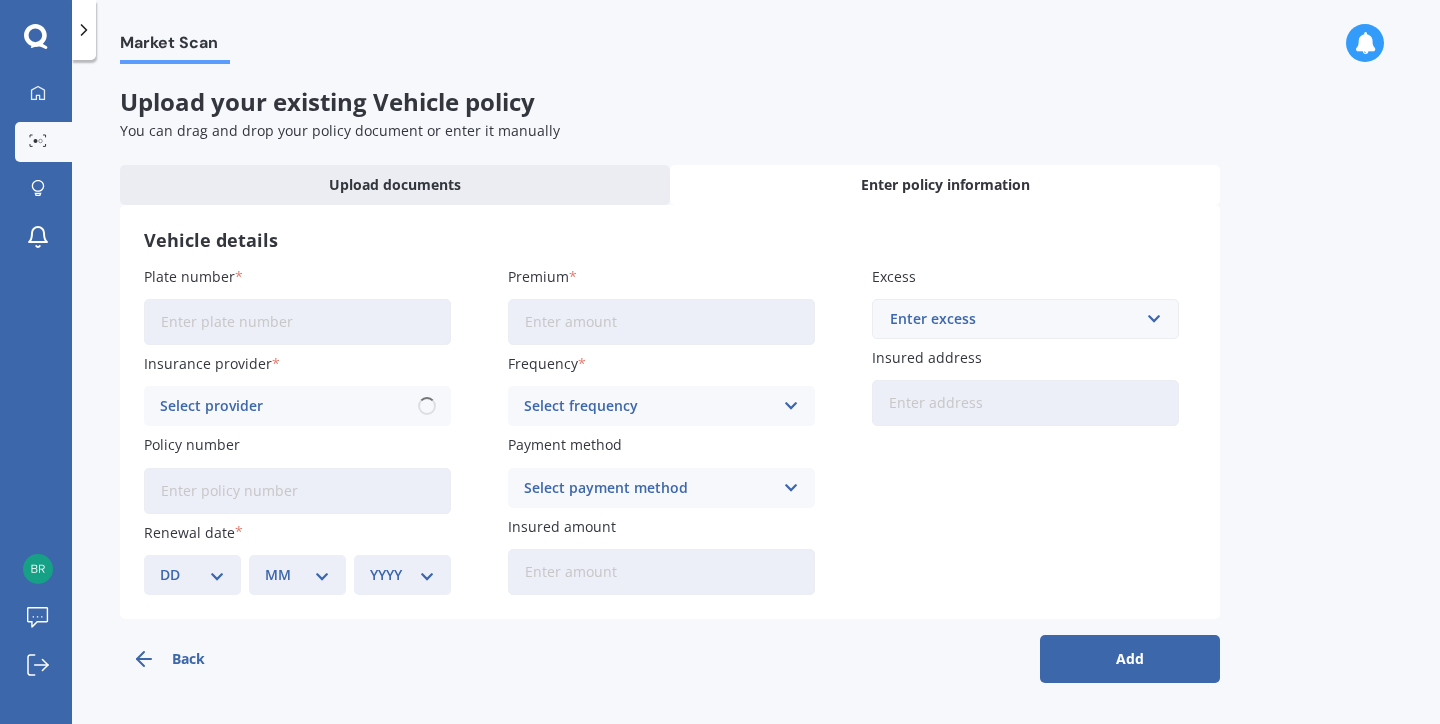 scroll, scrollTop: 0, scrollLeft: 0, axis: both 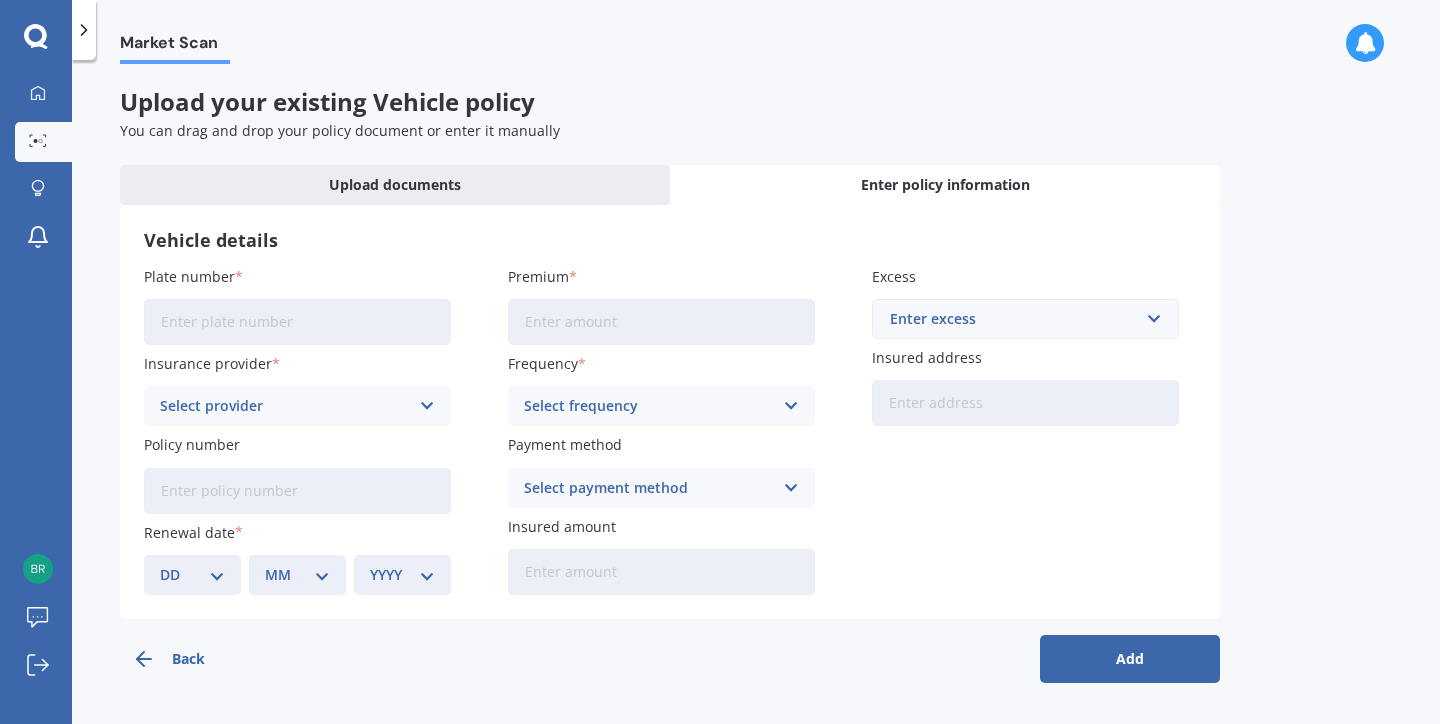 click on "Plate number" at bounding box center [297, 322] 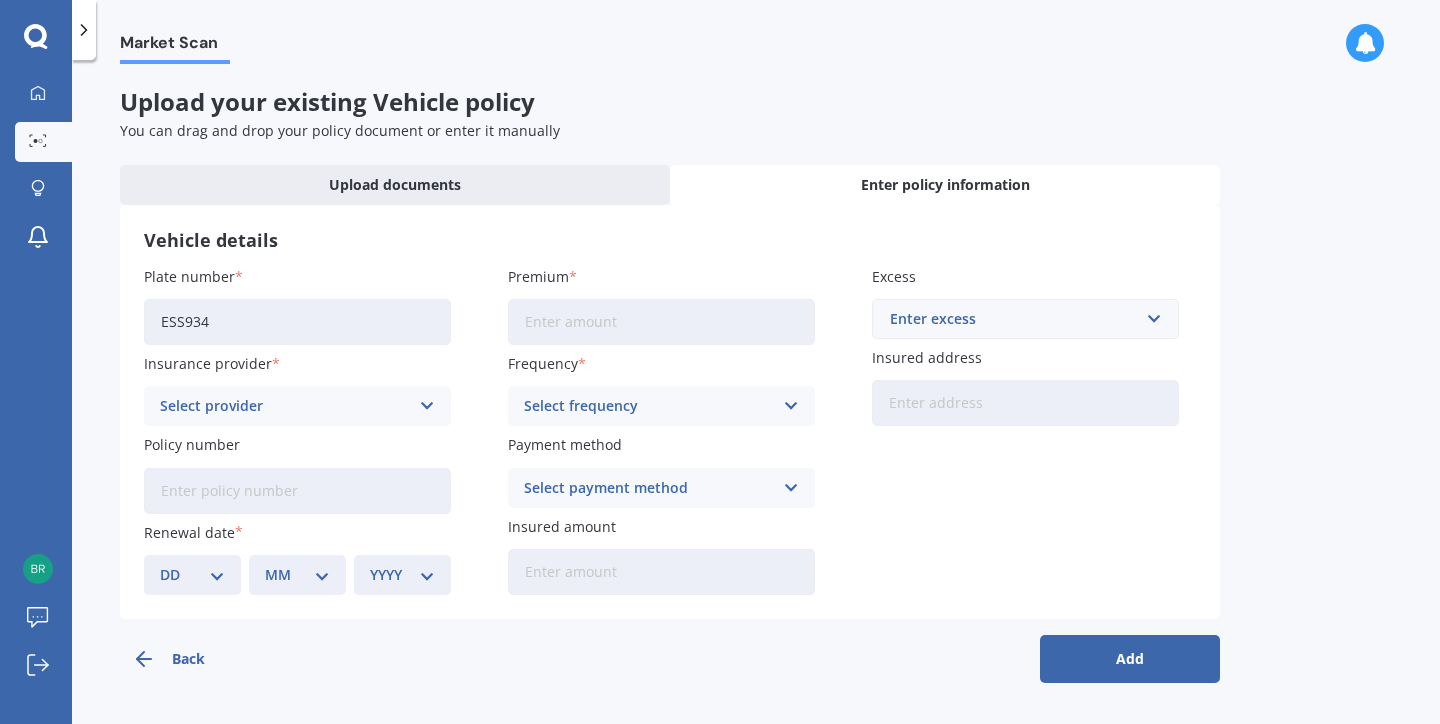 type on "ESS934" 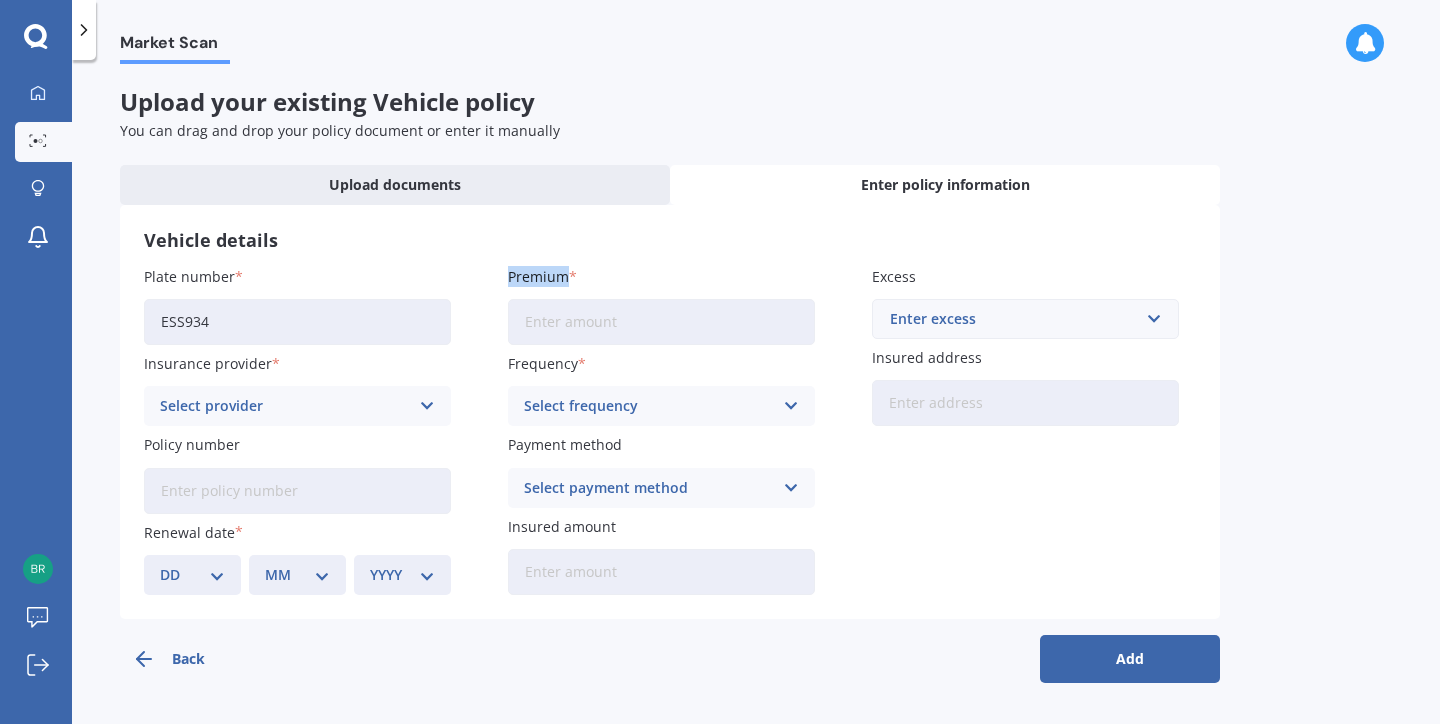 click on "Premium" at bounding box center [538, 276] 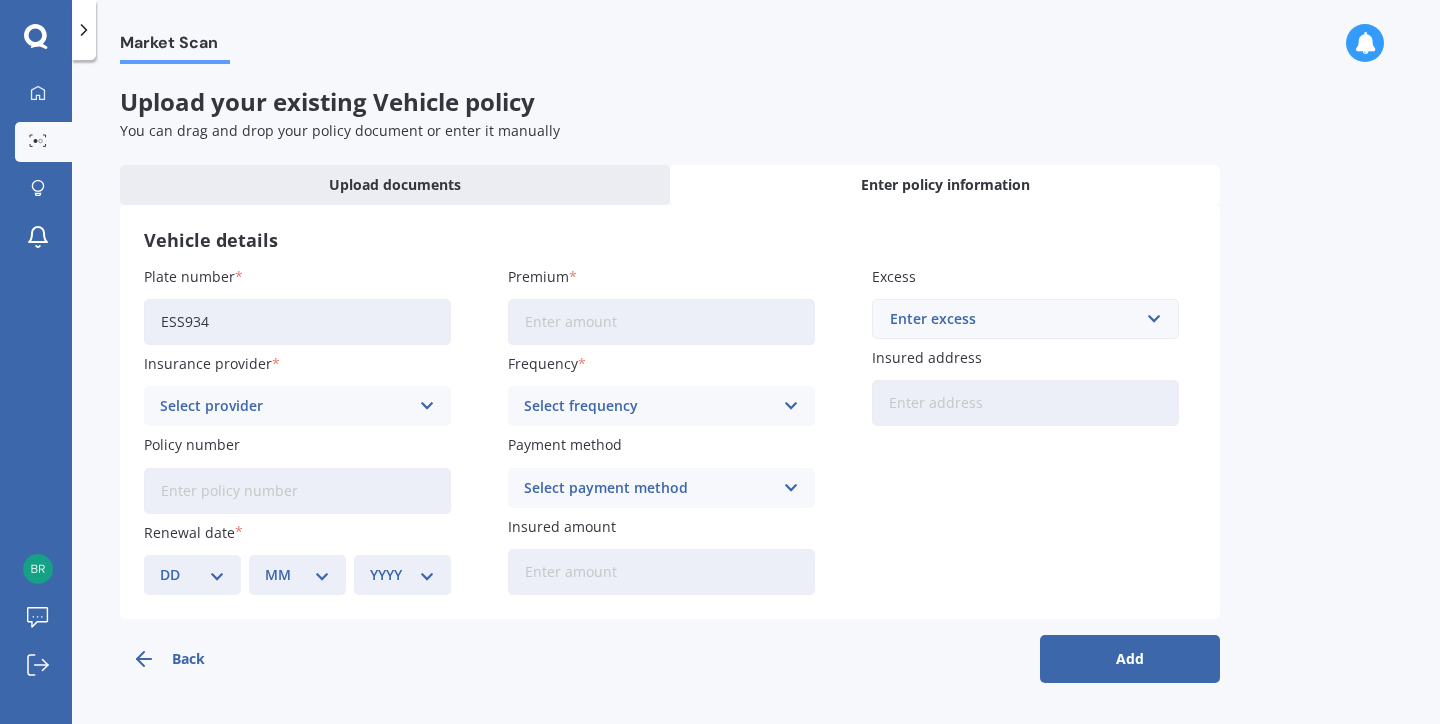 click on "Select frequency" at bounding box center [284, 406] 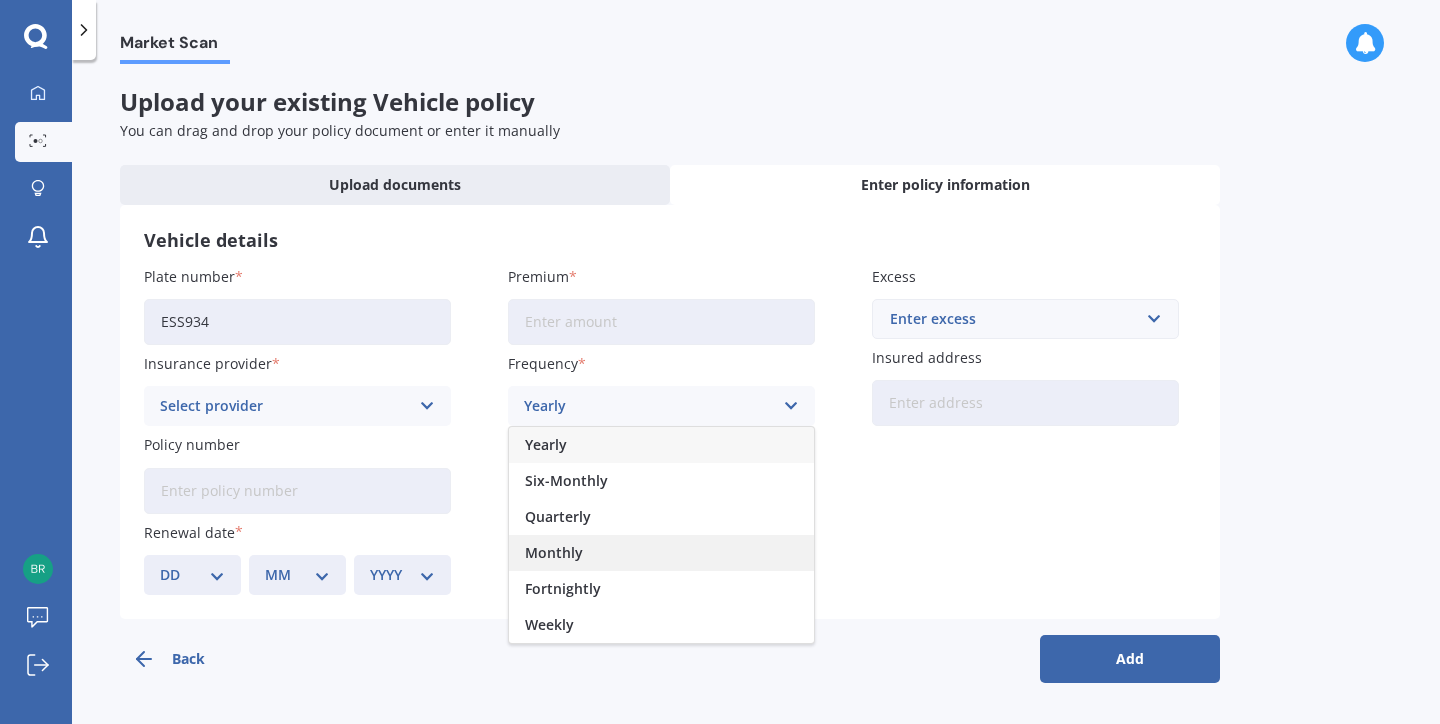 click on "Monthly" at bounding box center [661, 553] 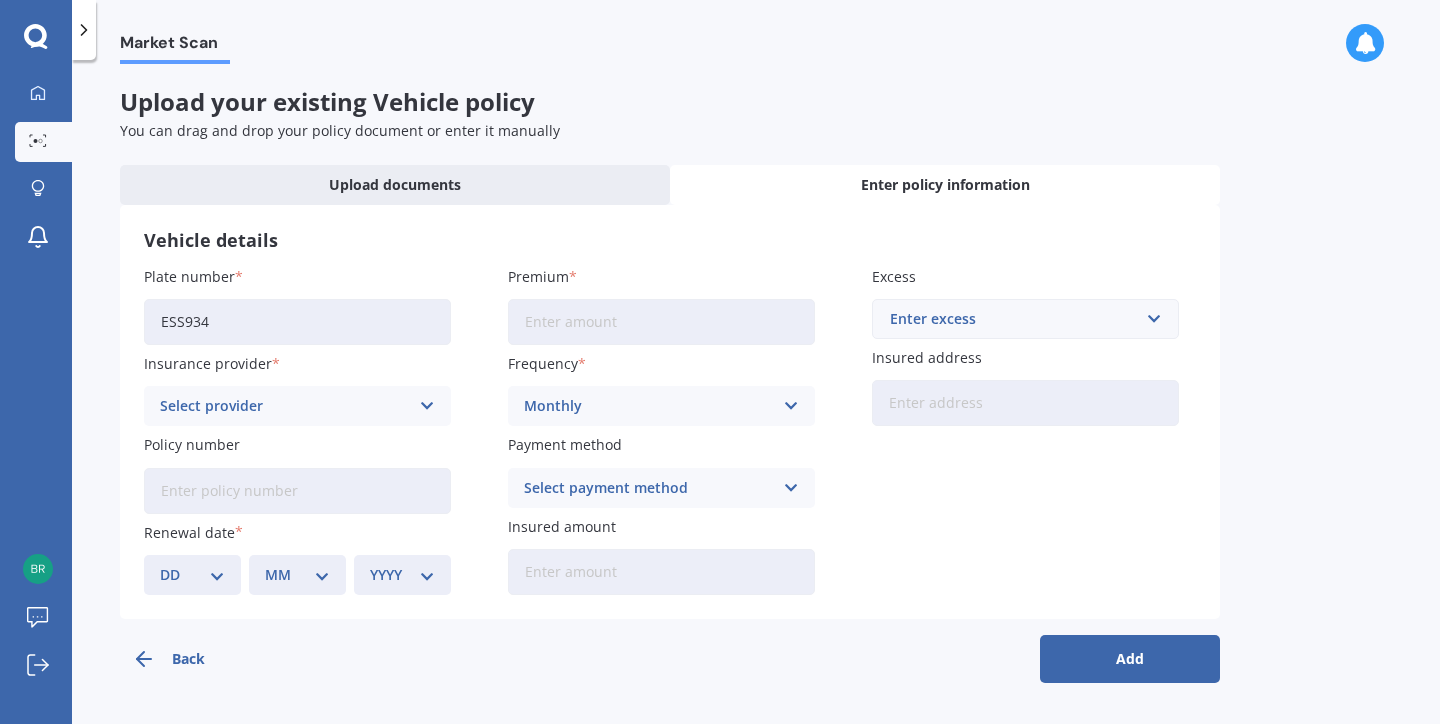 click on "Premium" at bounding box center [661, 322] 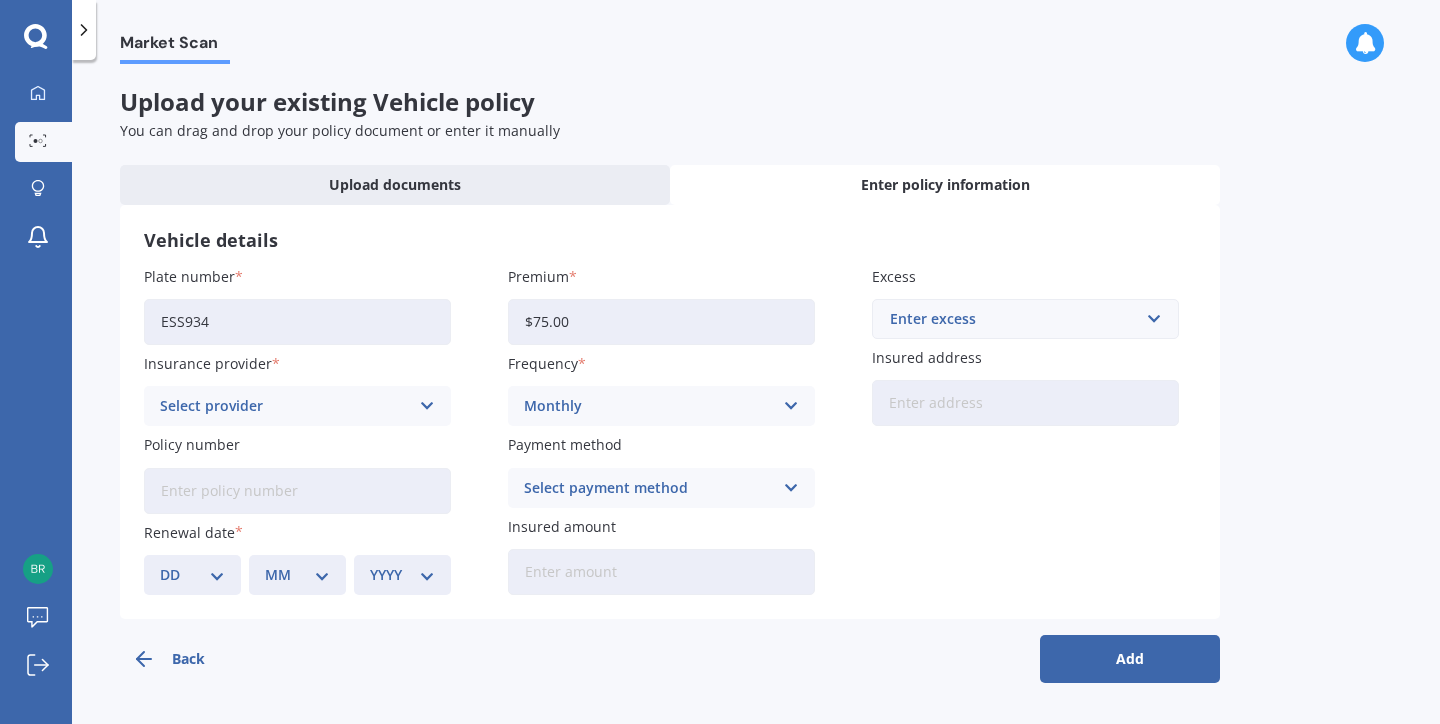 type on "$75.00" 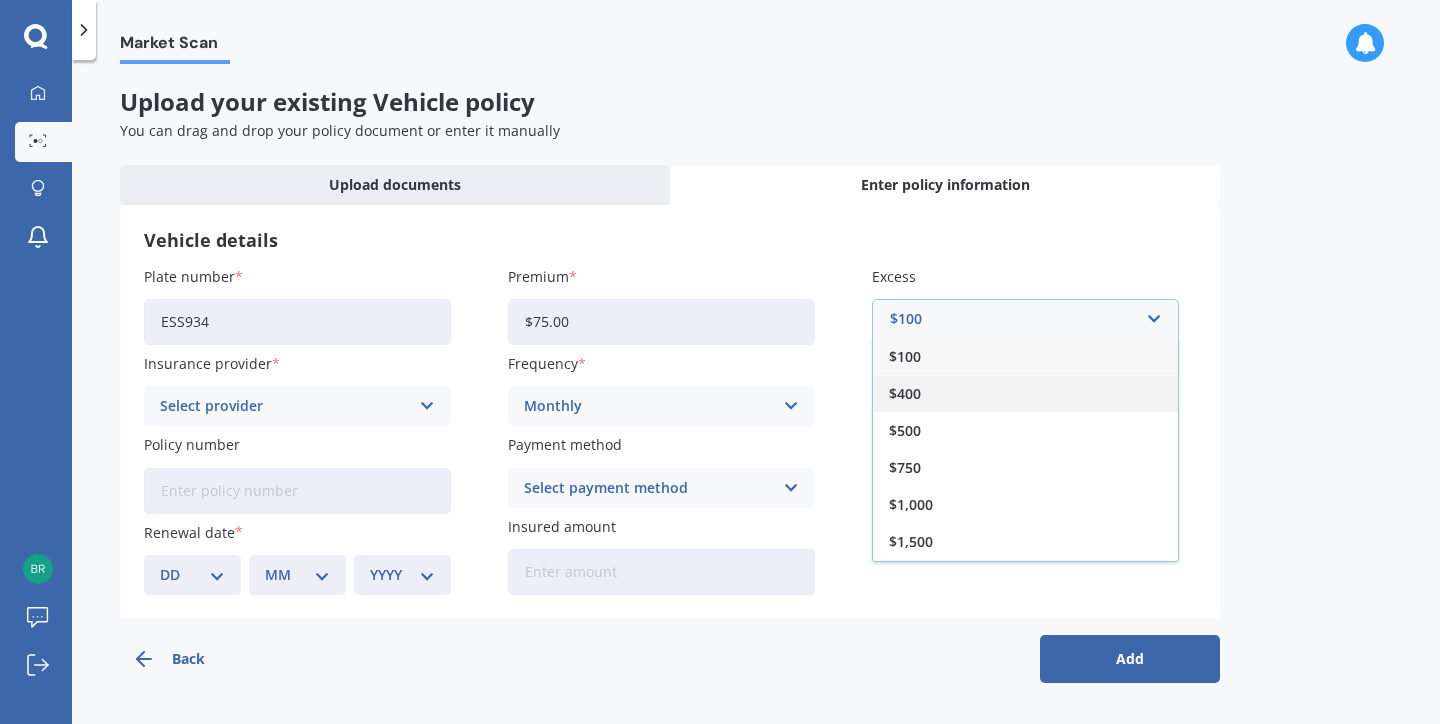 click on "$400" at bounding box center (1025, 393) 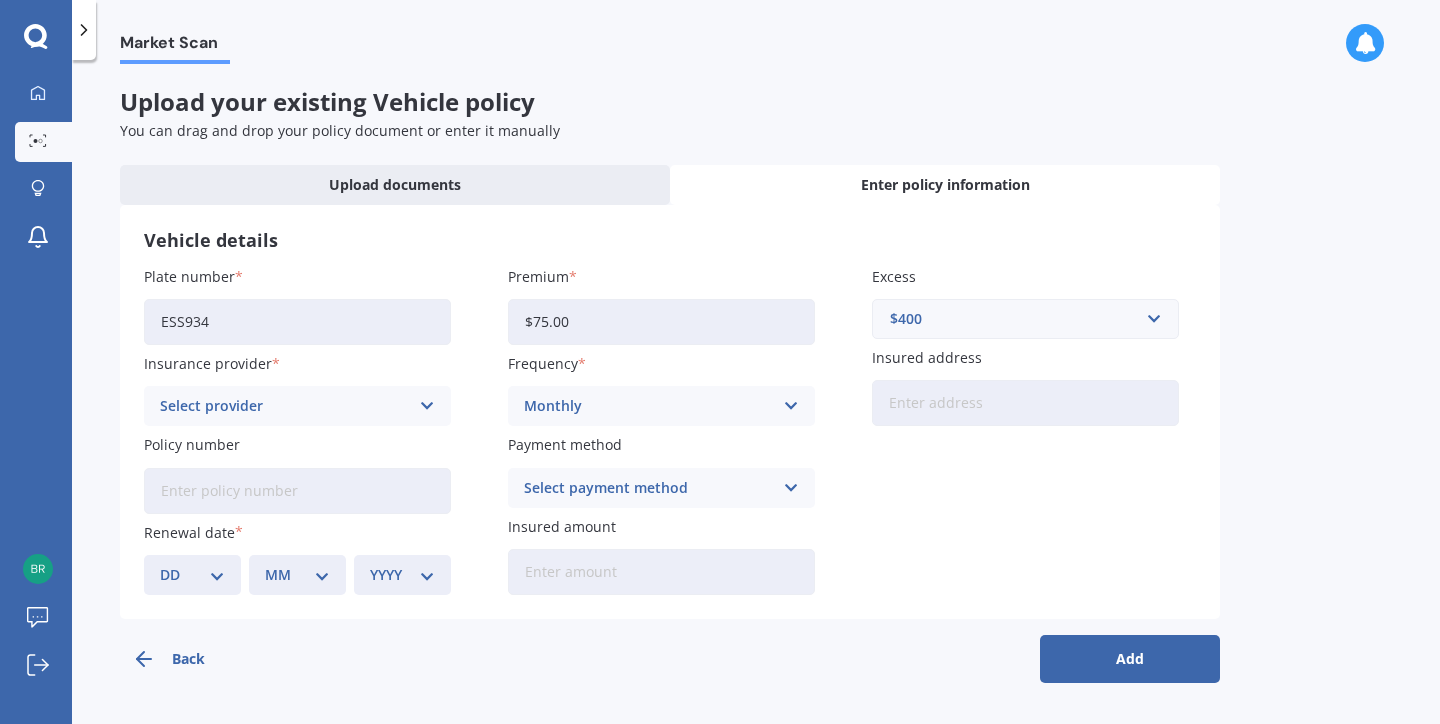 click on "Insured address" at bounding box center [1025, 403] 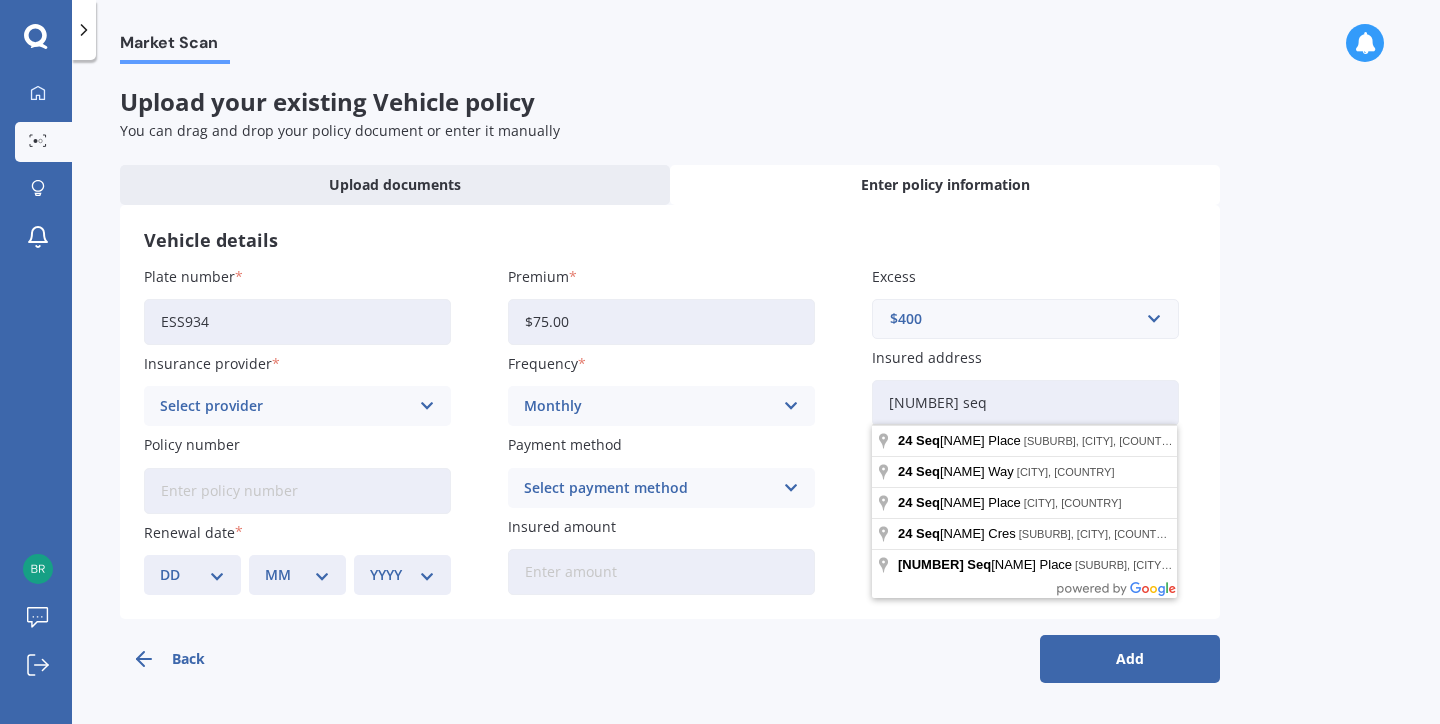 drag, startPoint x: 996, startPoint y: 393, endPoint x: 760, endPoint y: 406, distance: 236.35777 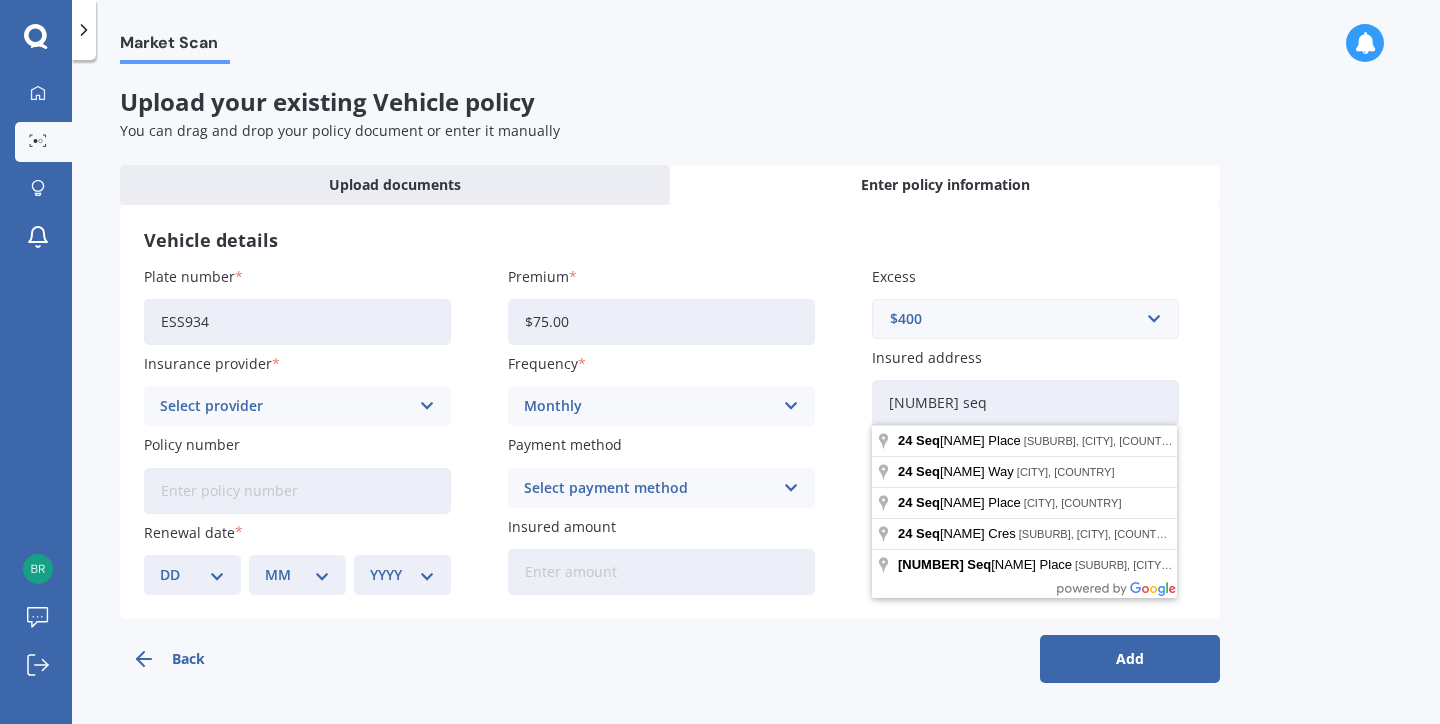 click on "Plate number ESS934 Insurance provider Select provider AA AMI AMP ANZ ASB Aioi Nissay Dowa Ando Assurant Autosure BNZ Co-Operative Bank Cove FMG Initio Kiwibank Lantern Lumley MAS NAC NZI Other Provident SBS Star Insure State Swann TSB Tower Trade Me Insurance Vero Westpac YOUI Policy number Renewal date DD 01 02 03 04 05 06 07 08 09 10 11 12 13 14 15 16 17 18 19 20 21 22 23 24 25 26 27 28 29 30 31 MM 01 02 03 04 05 06 07 08 09 10 11 12 YYYY 2027 2026 2025 2024 2023 2022 2021 2020 2019 2018 2017 2016 2015 2014 2013 2012 2011 2010 2009 2008 2007 2006 2005 2004 2003 2002 2001 2000 1999 1998 1997 1996 1995 1994 1993 1992 1991 1990 1989 1988 1987 1986 1985 1984 1983 1982 1981 1980 1979 1978 1977 1976 1975 1974 1973 1972 1971 1970 1969 1968 1967 1966 1965 1964 1963 1962 1961 1960 1959 1958 1957 1956 1955 1954 1953 1952 1951 1950 1949 1948 1947 1946 1945 1944 1943 1942 1941 1940 1939 1938 1937 1936 1935 1934 1933 1932 1931 1930 1929 1928 Premium $[PRICE] Frequency Monthly Yearly Six-Monthly Quarterly Monthly Weekly" at bounding box center (670, 430) 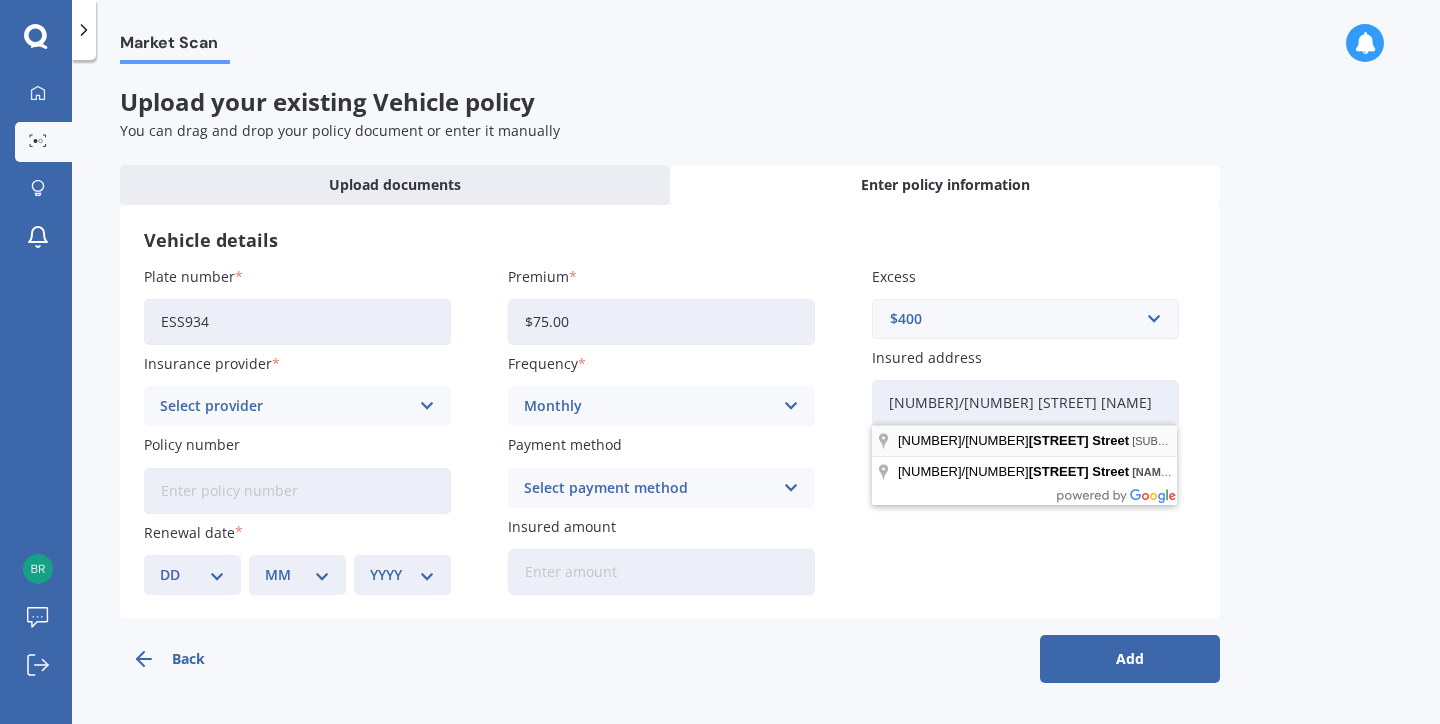 type on "[NUMBER]/[NUMBER] [STREET] [NAME]" 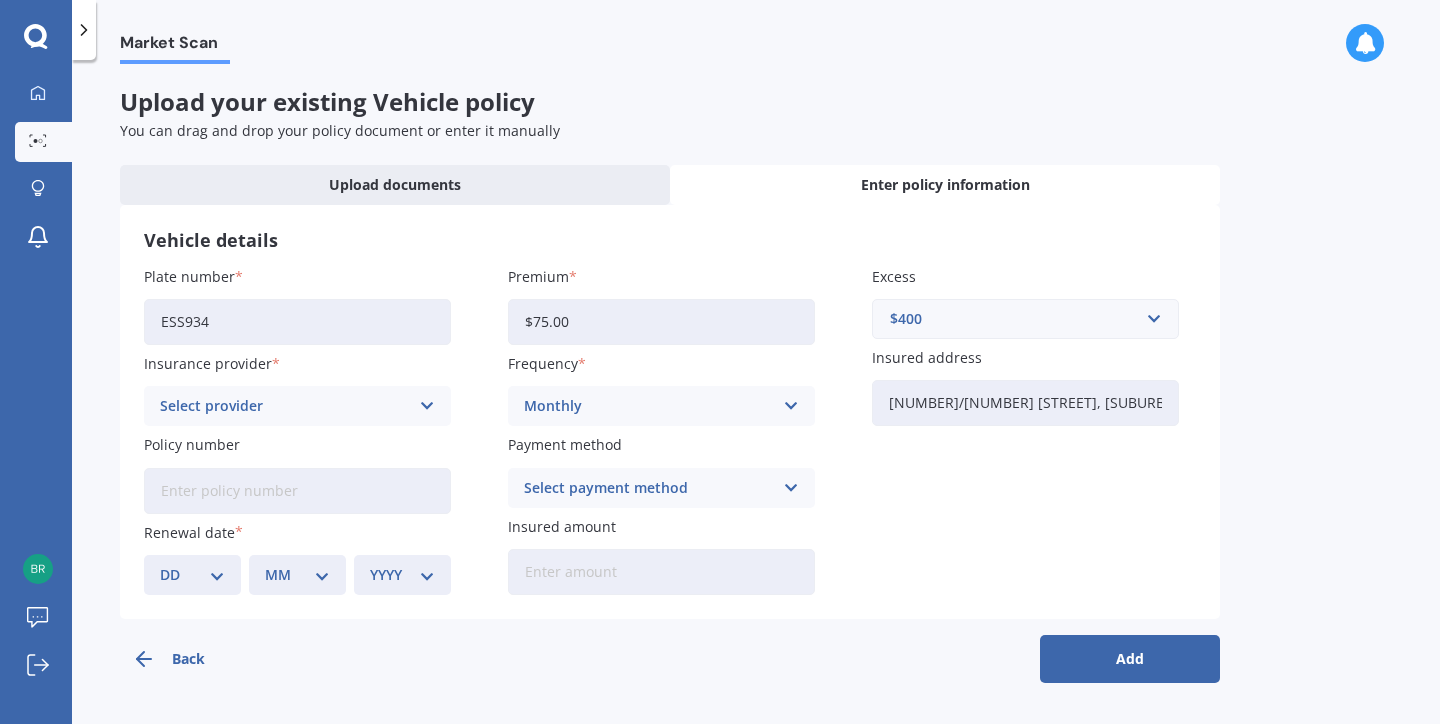 click on "Select provider" at bounding box center (284, 406) 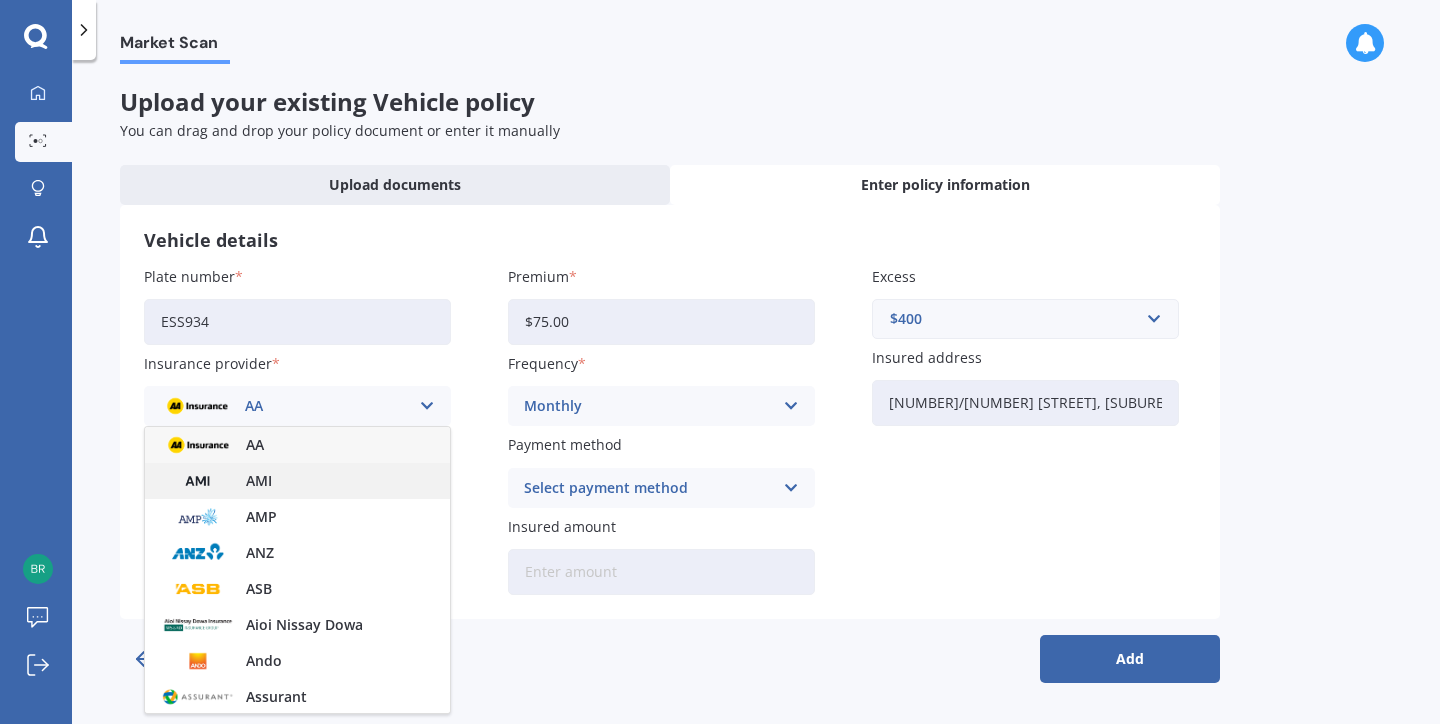 click on "AMI" at bounding box center [297, 481] 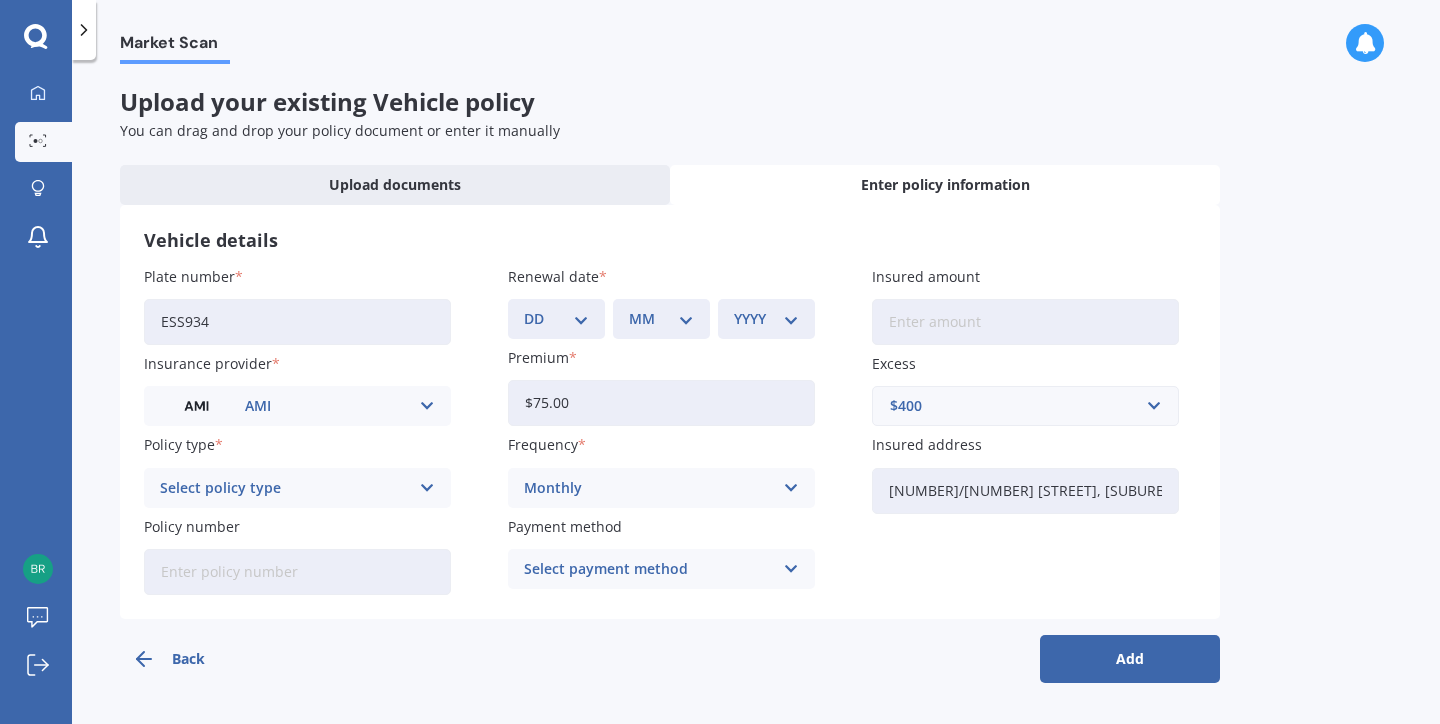select on "12" 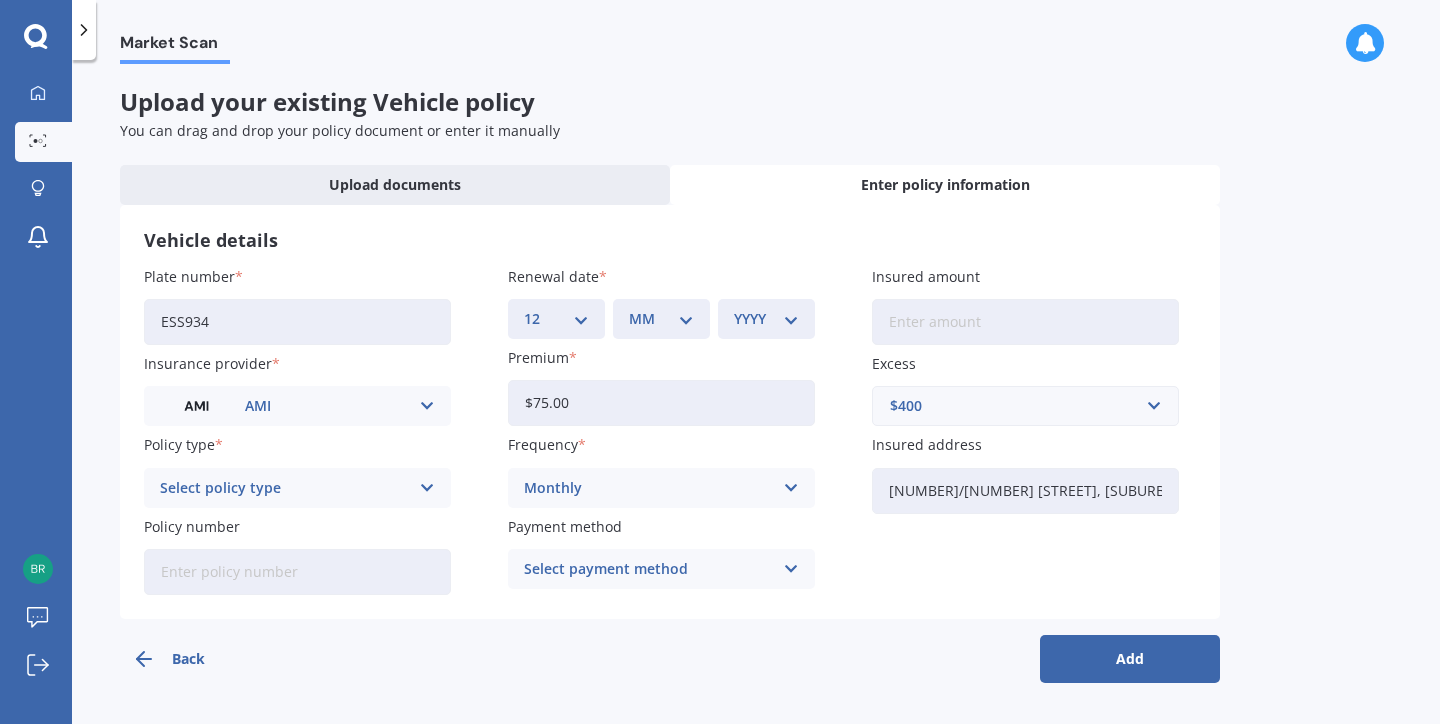 select on "07" 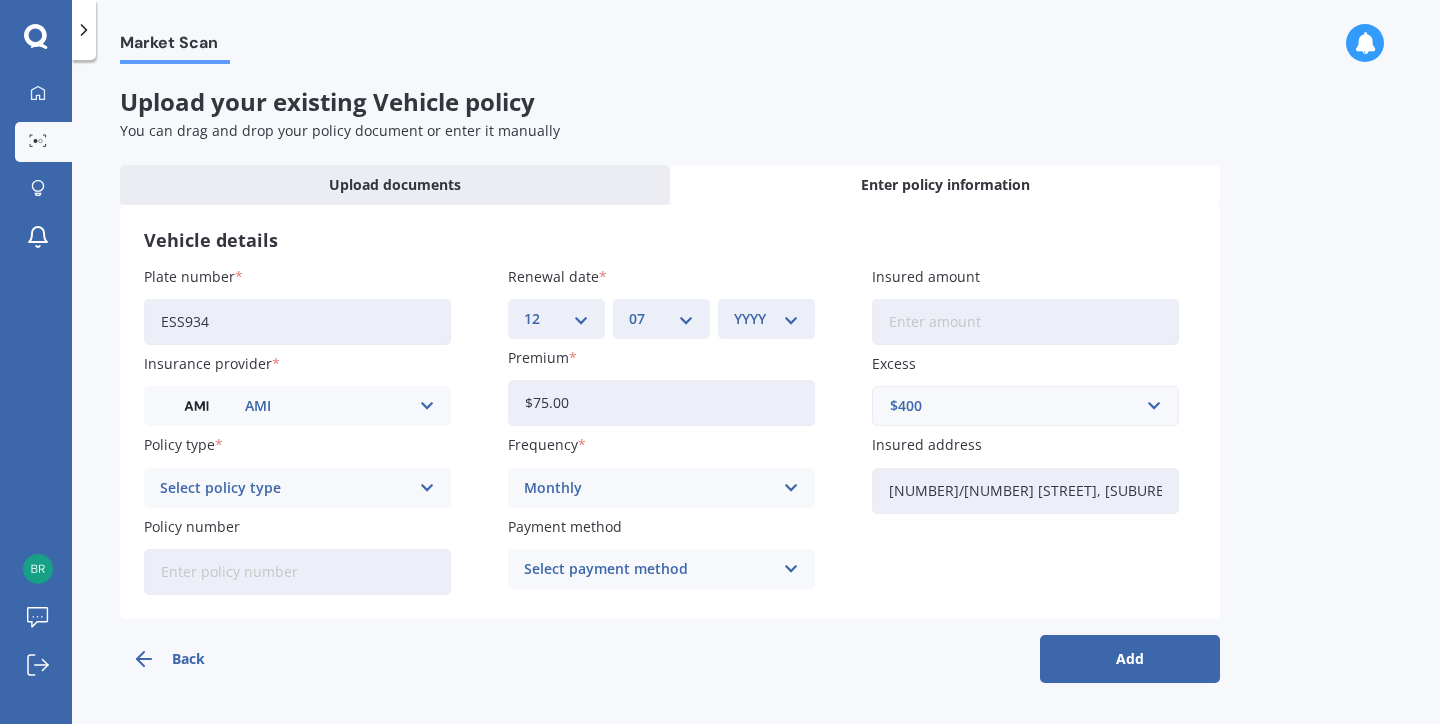 select on "2025" 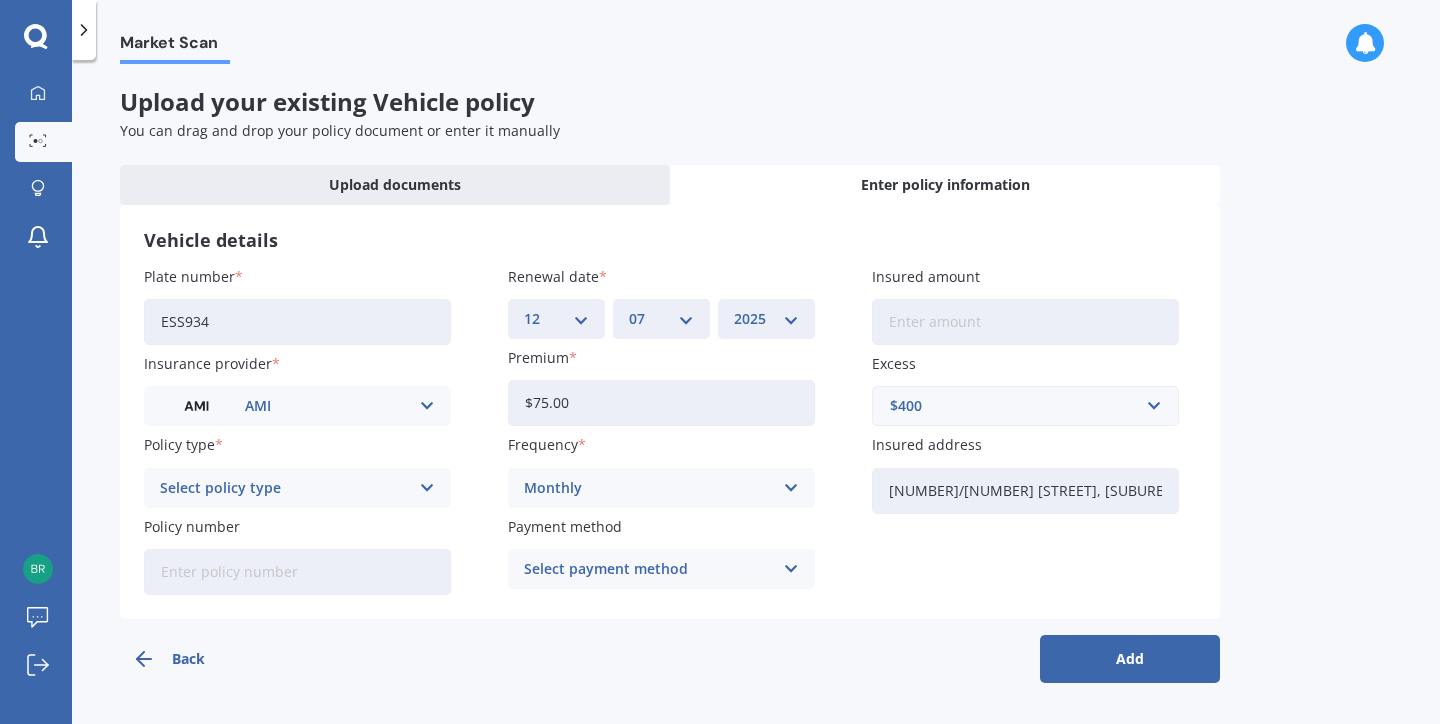 click on "Insured amount" at bounding box center (1025, 322) 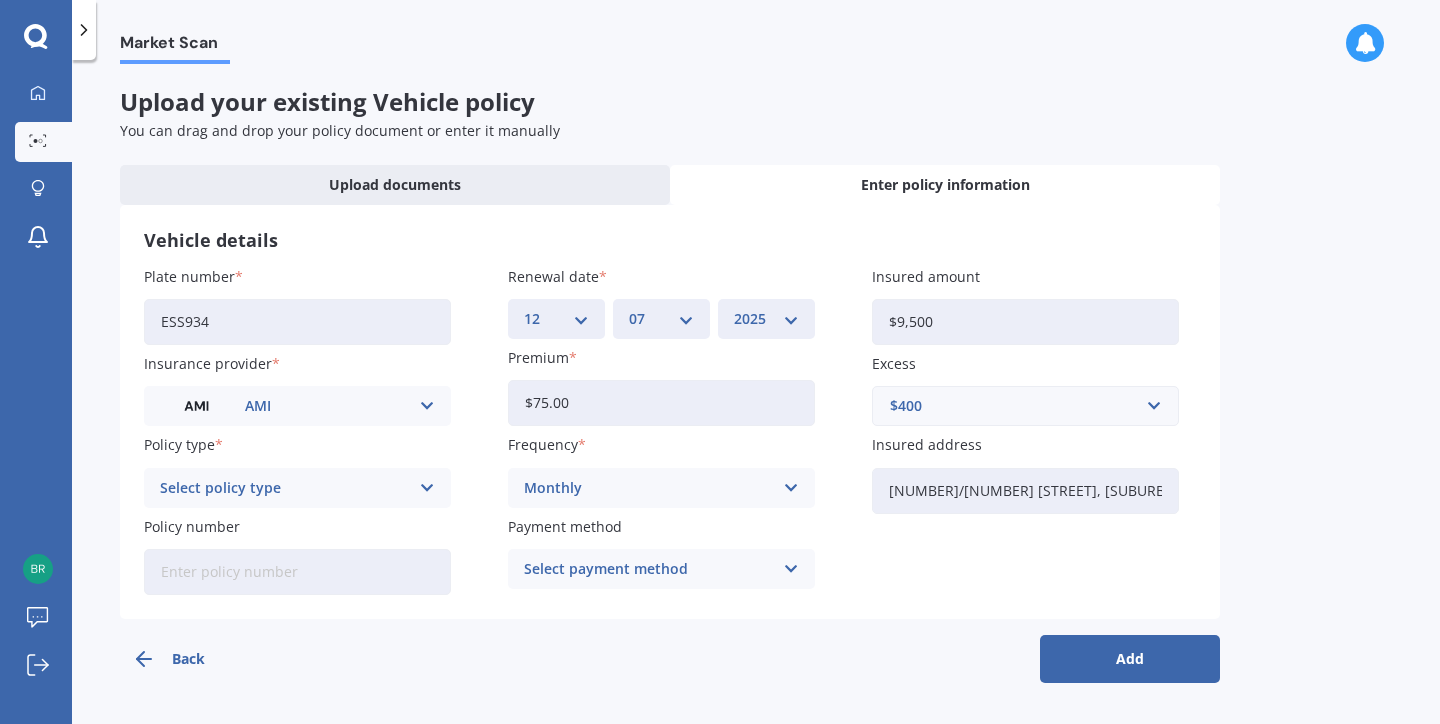 click on "Select policy type" at bounding box center [284, 488] 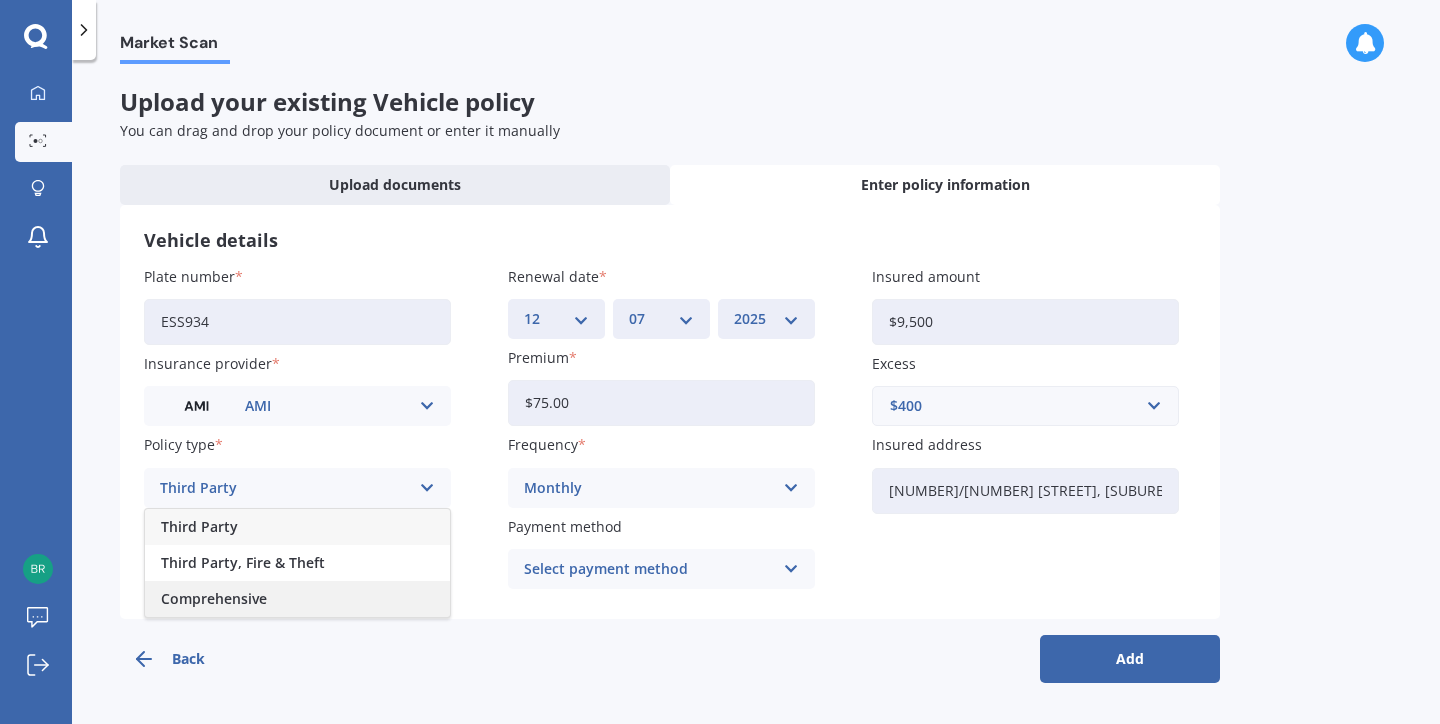 click on "Comprehensive" at bounding box center [297, 599] 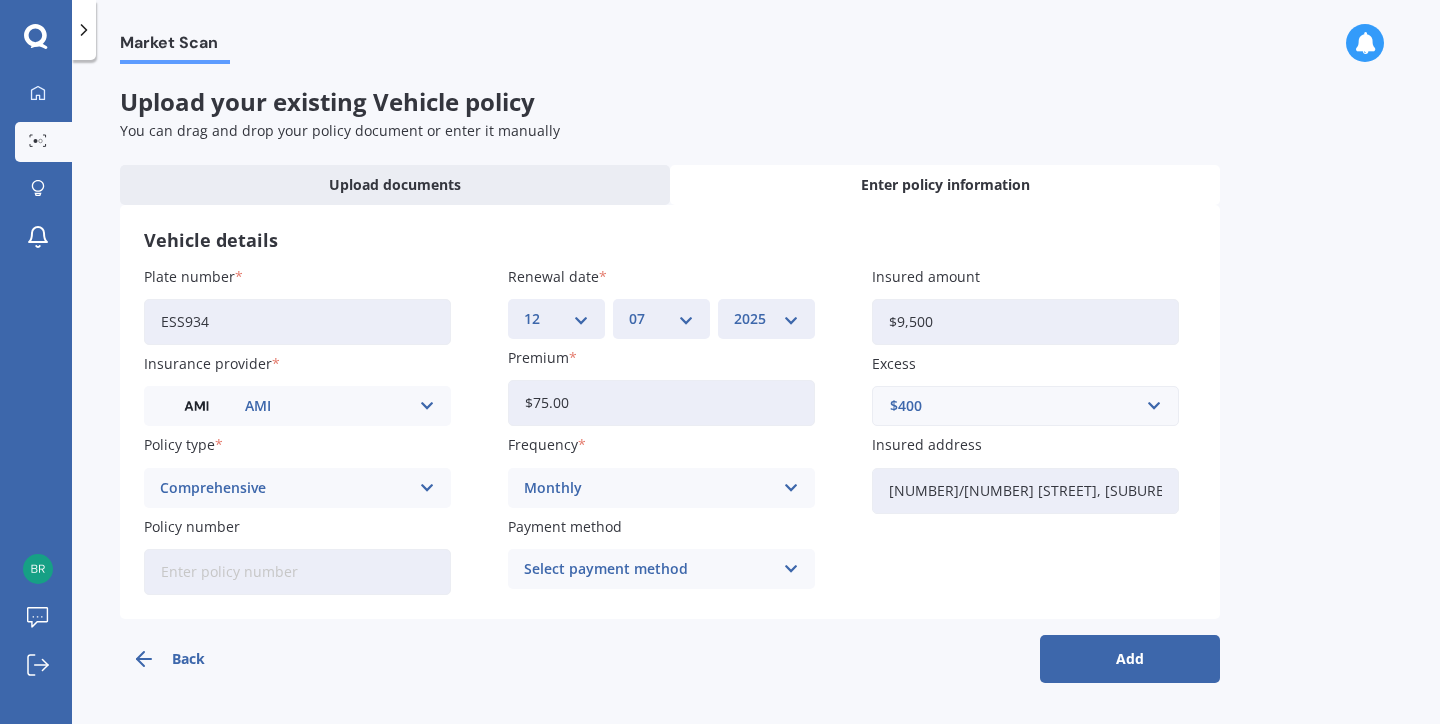 click on "Select payment method" at bounding box center (648, 569) 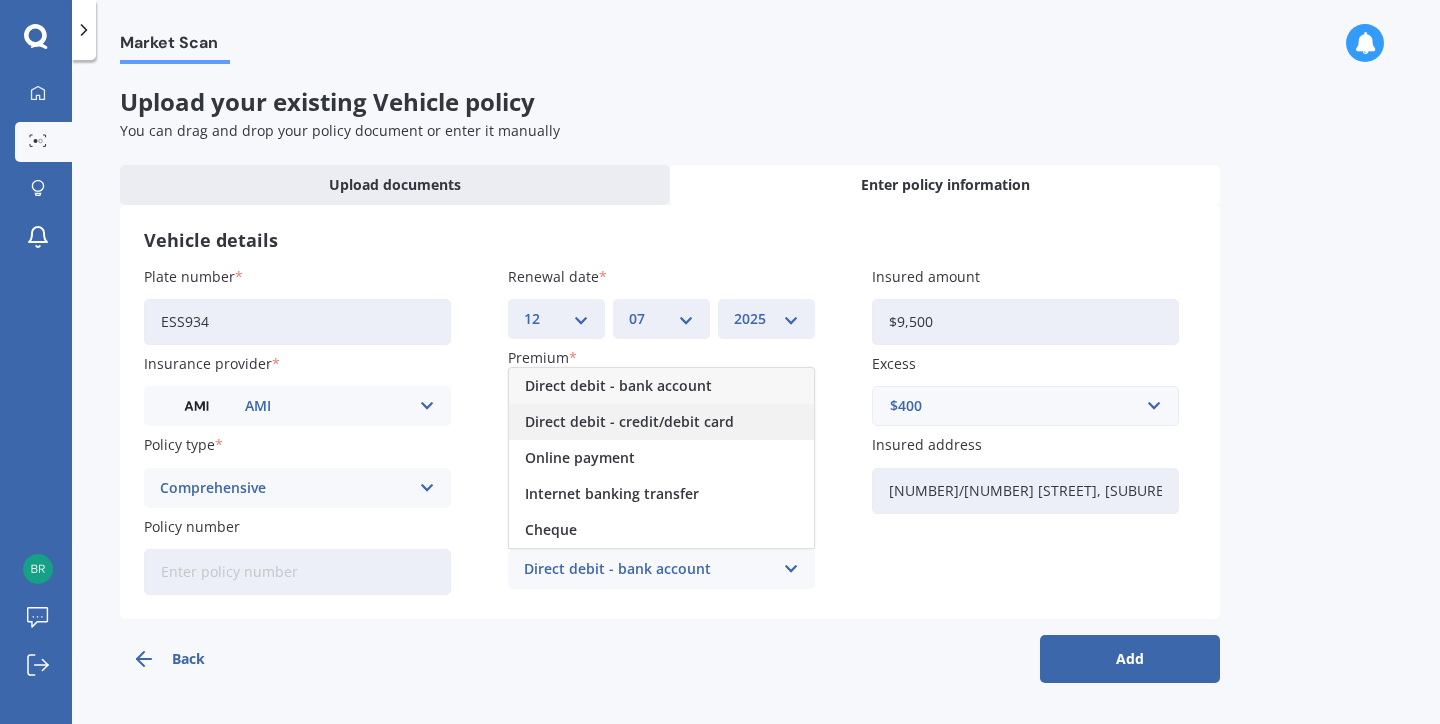 click on "Direct debit - credit/debit card" at bounding box center [618, 386] 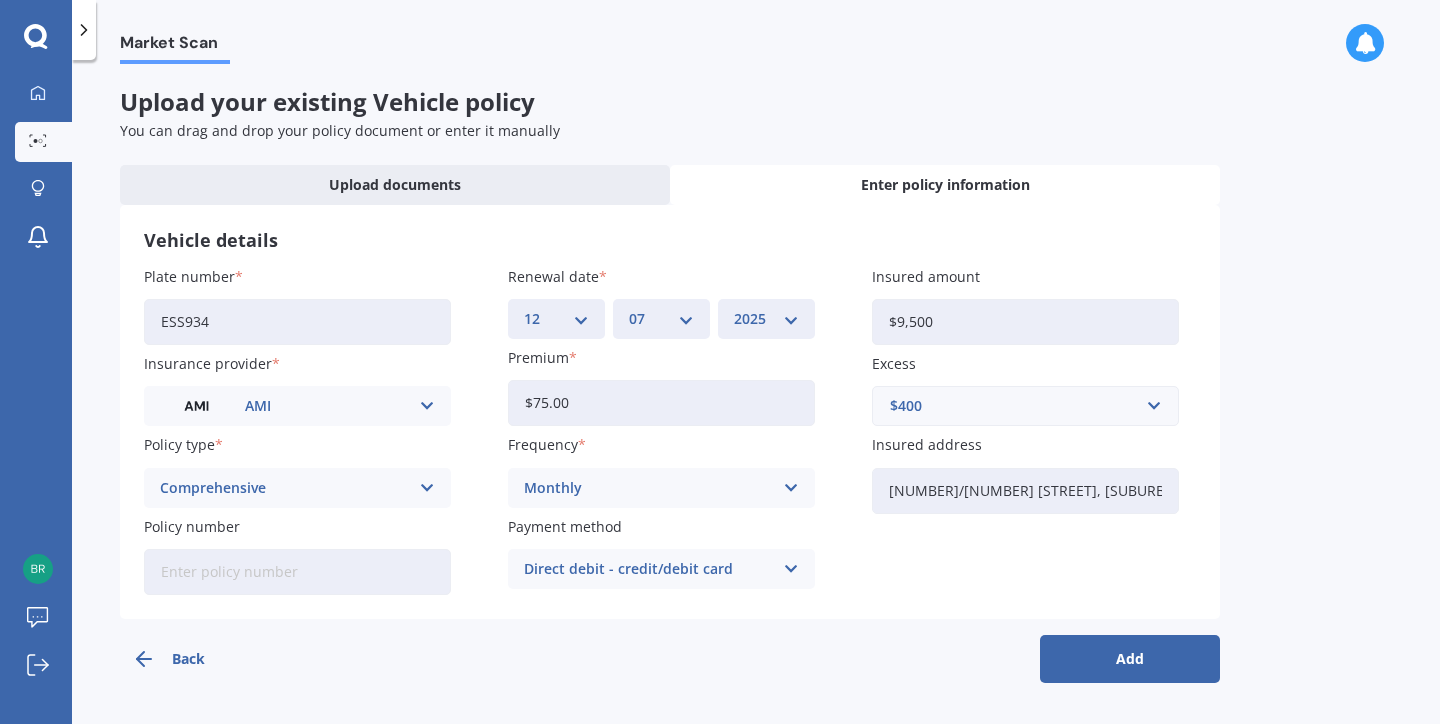 click on "Monthly" at bounding box center [284, 406] 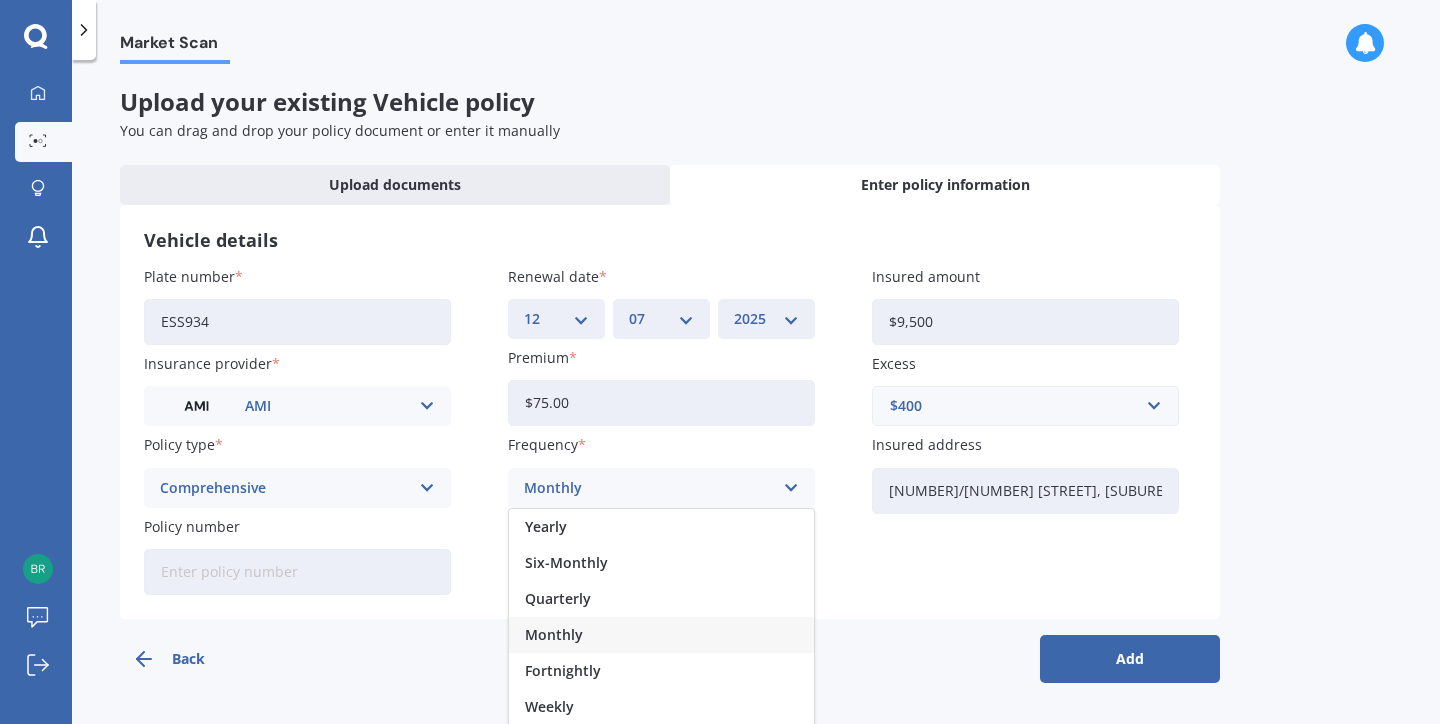 click on "Monthly" at bounding box center [648, 488] 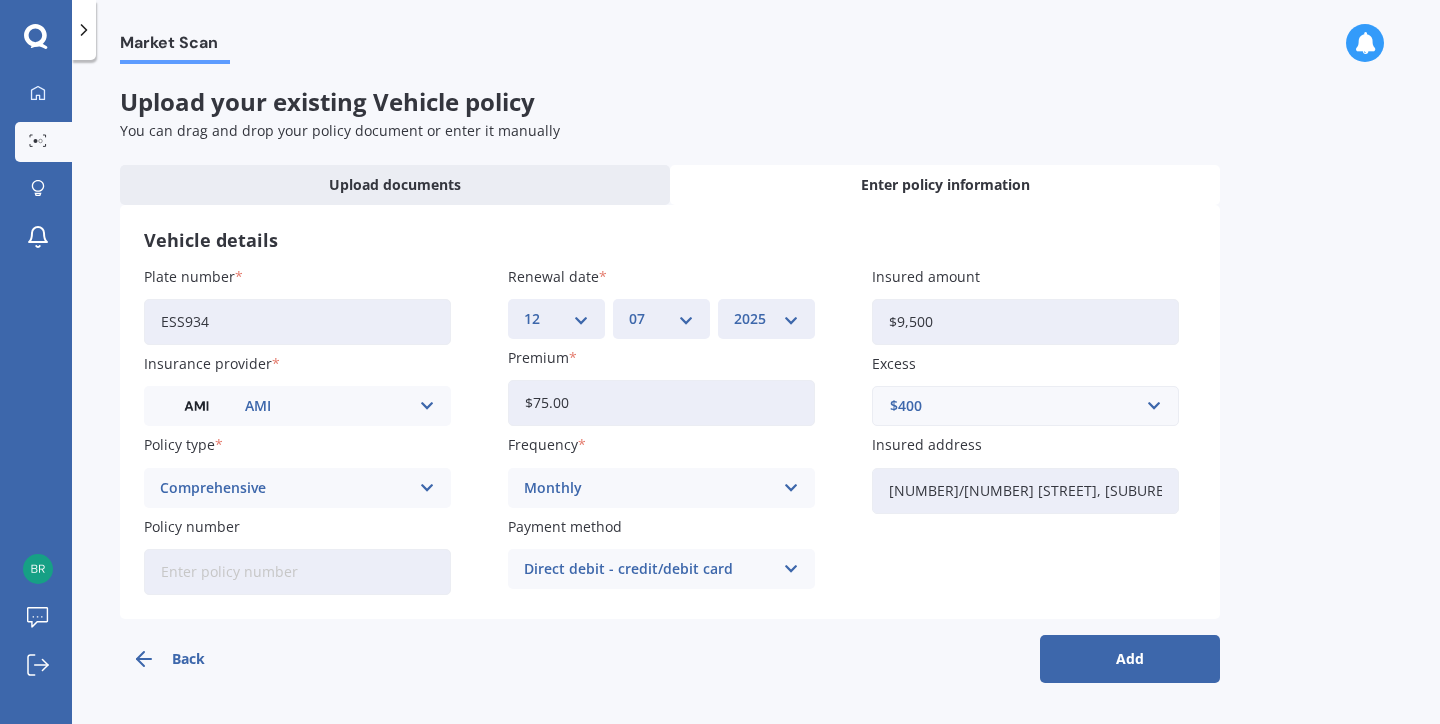 click on "Direct debit - credit/debit card" at bounding box center [648, 569] 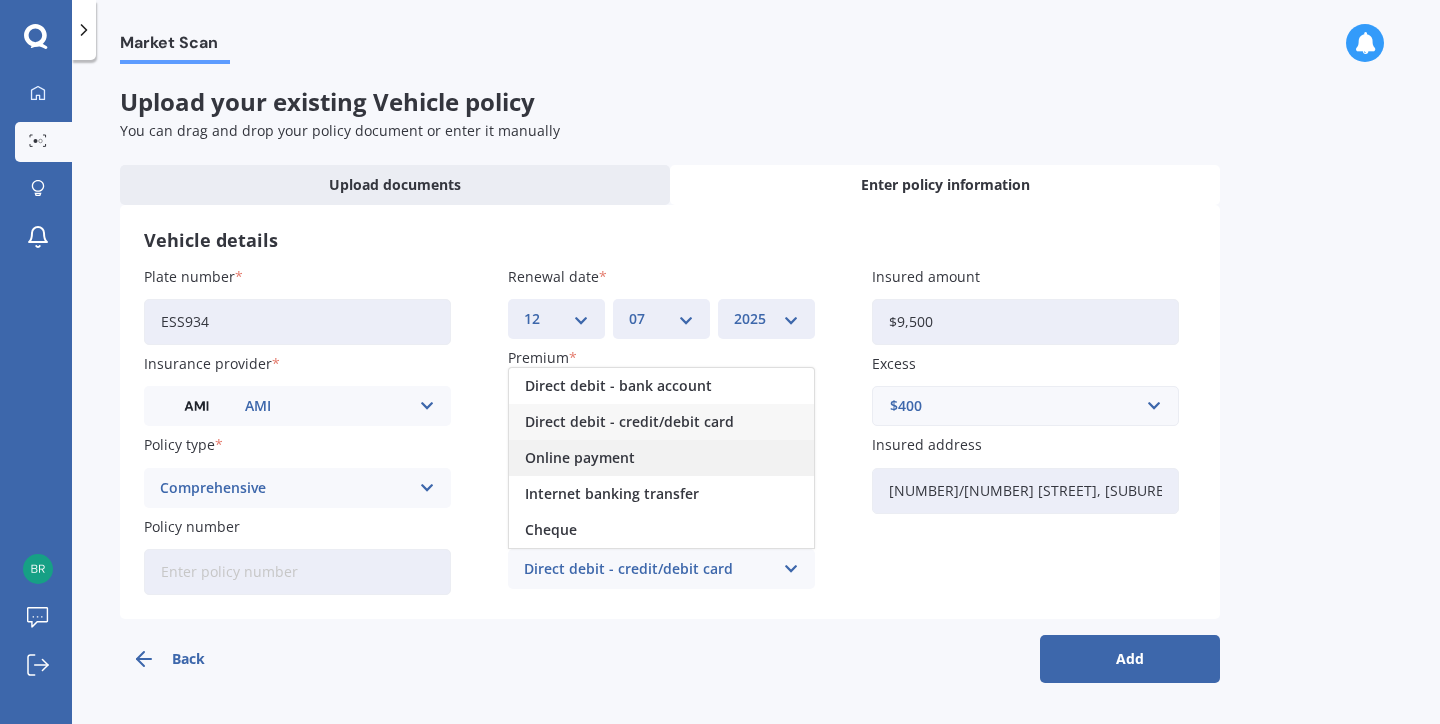 click on "Online payment" at bounding box center [618, 386] 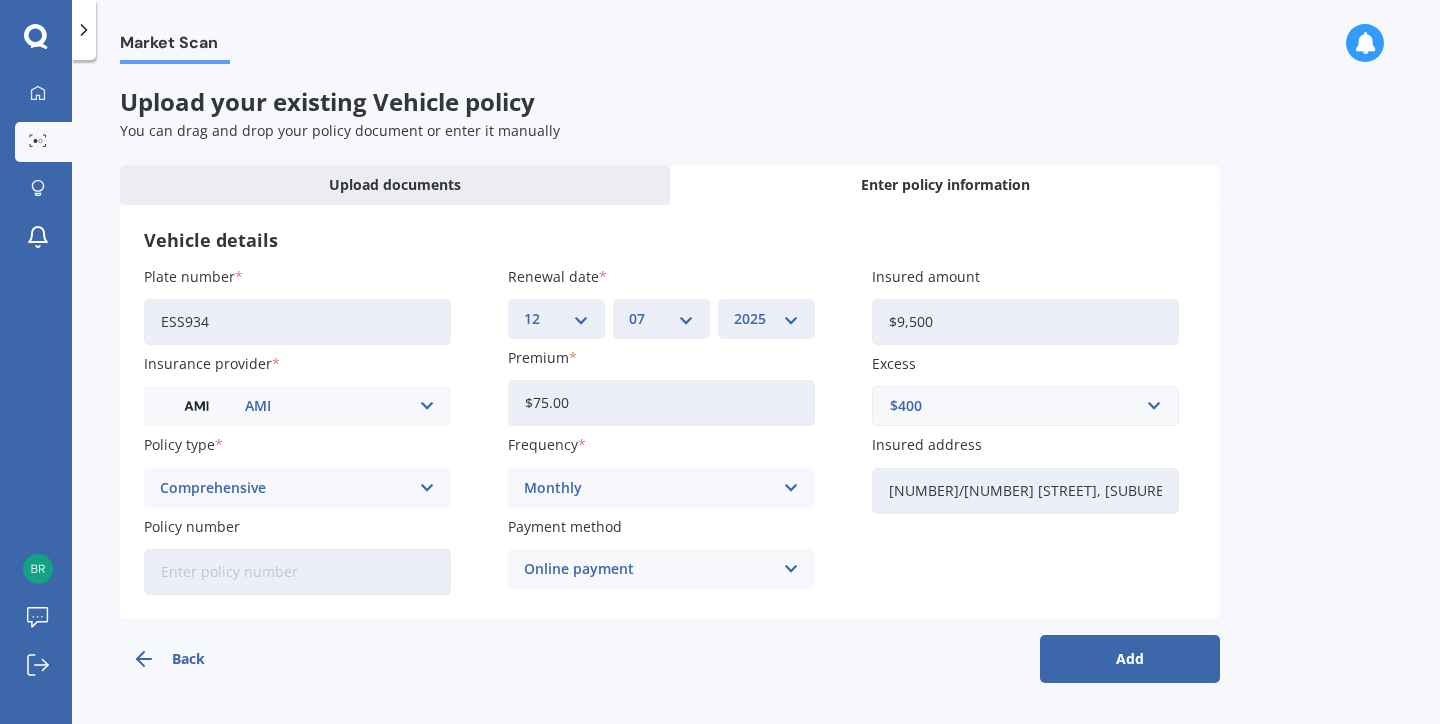 click on "Add" at bounding box center [1130, 659] 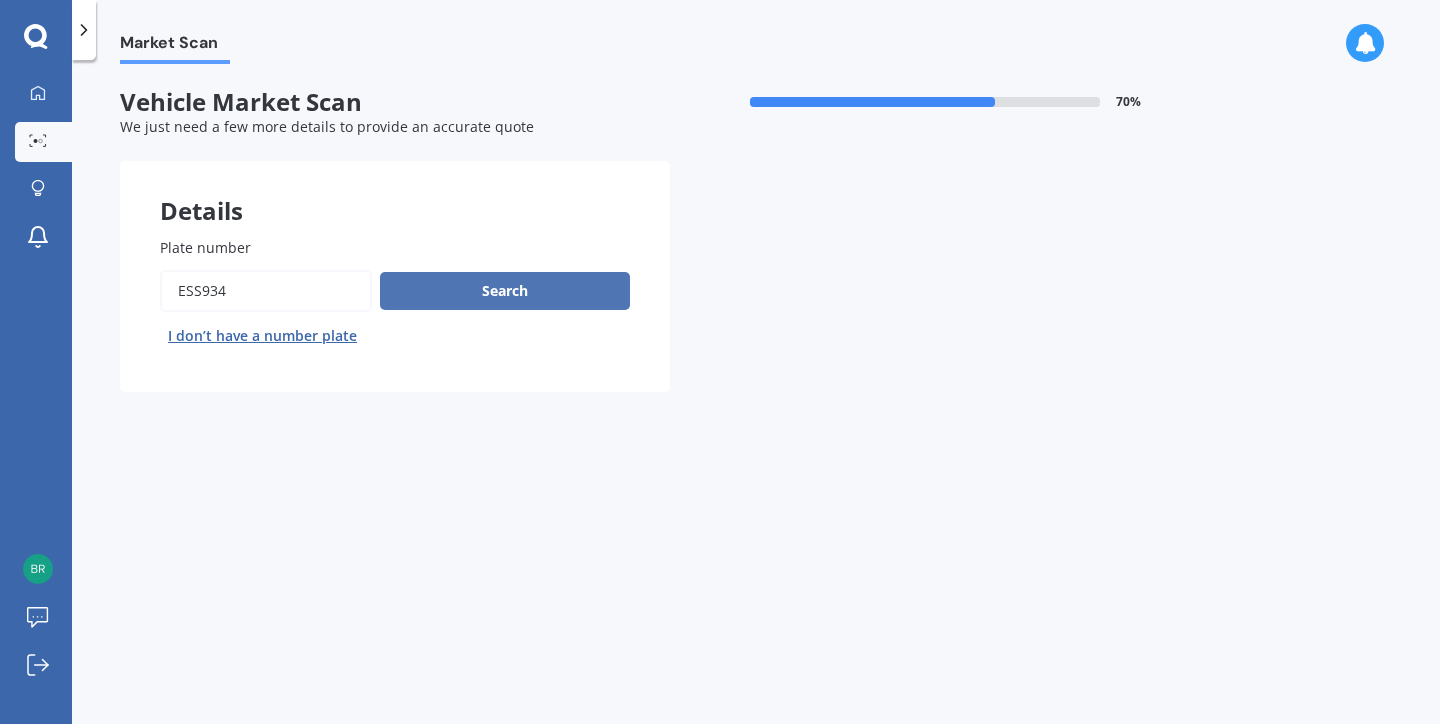 click on "Search" at bounding box center (505, 291) 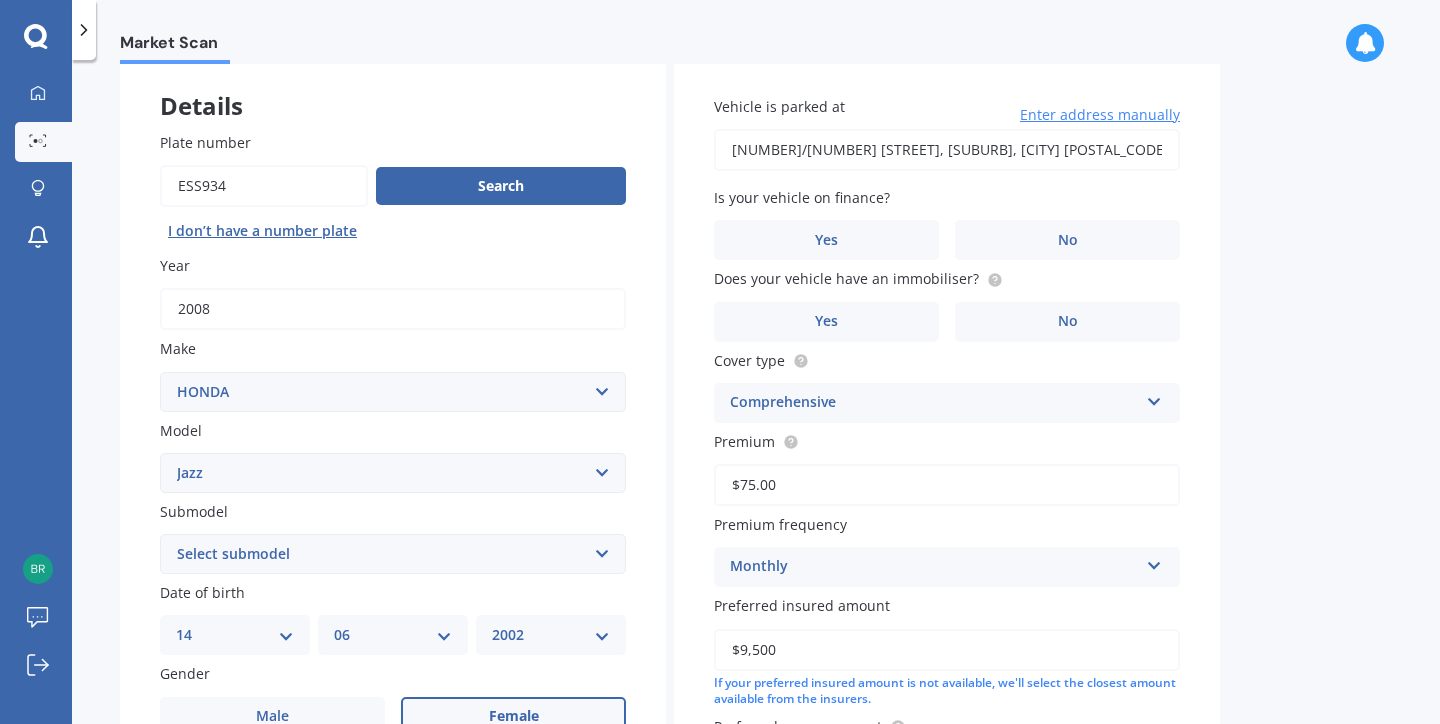 scroll, scrollTop: 107, scrollLeft: 0, axis: vertical 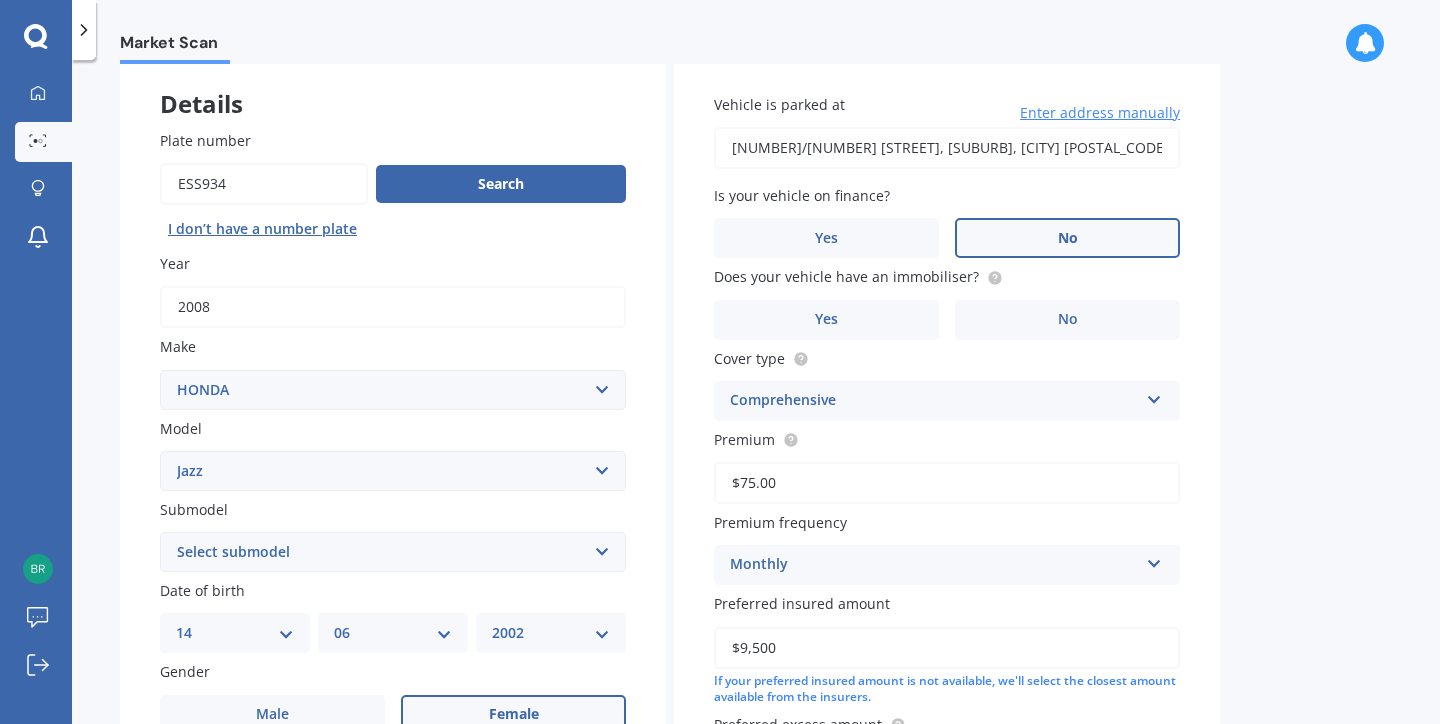 click on "No" at bounding box center (513, 715) 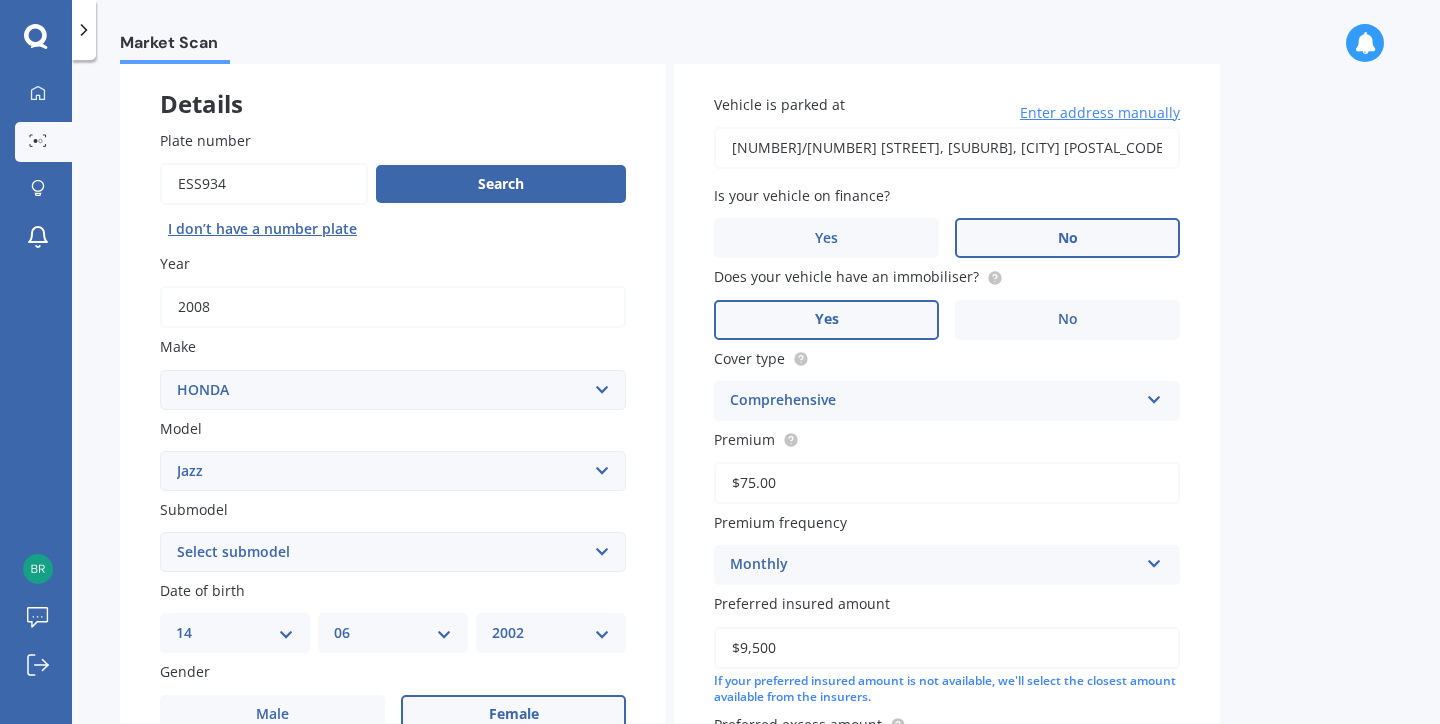 click on "Yes" at bounding box center [272, 715] 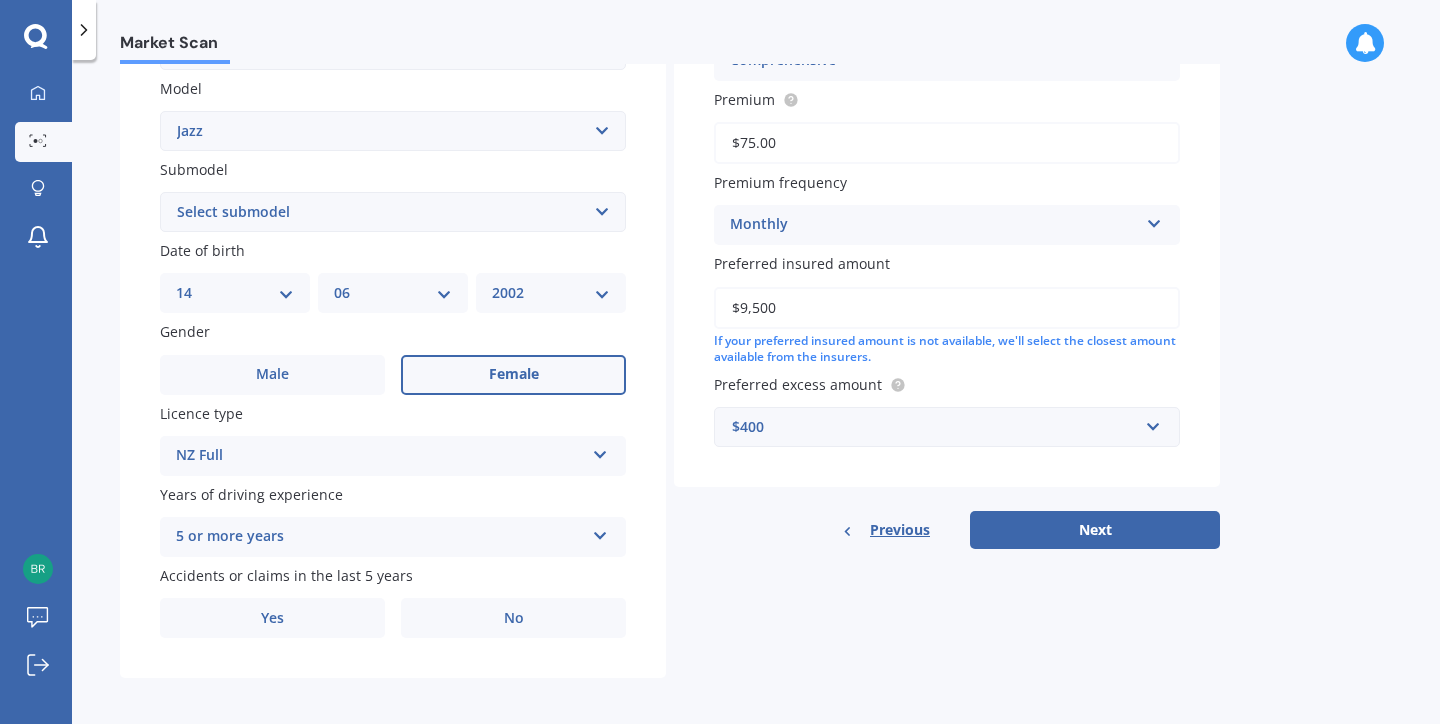 scroll, scrollTop: 446, scrollLeft: 0, axis: vertical 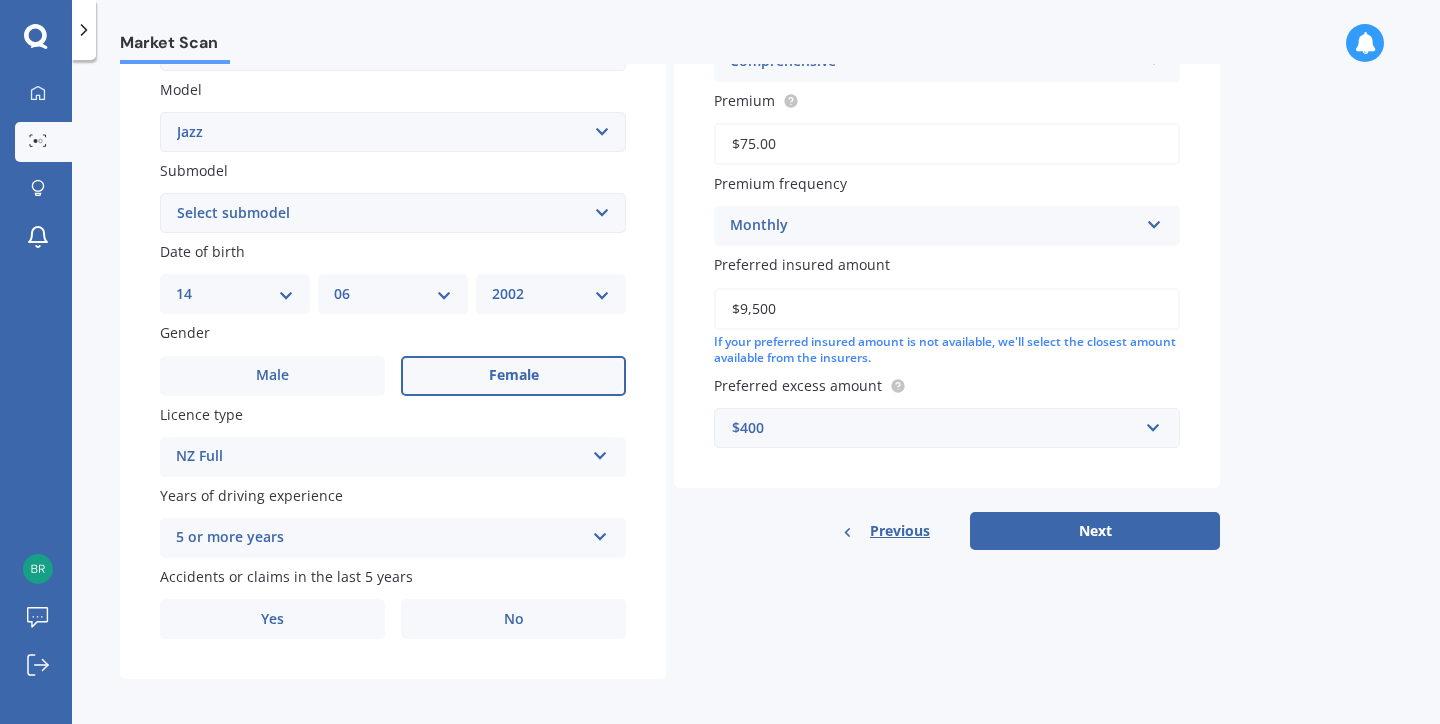drag, startPoint x: 832, startPoint y: 309, endPoint x: 685, endPoint y: 288, distance: 148.49243 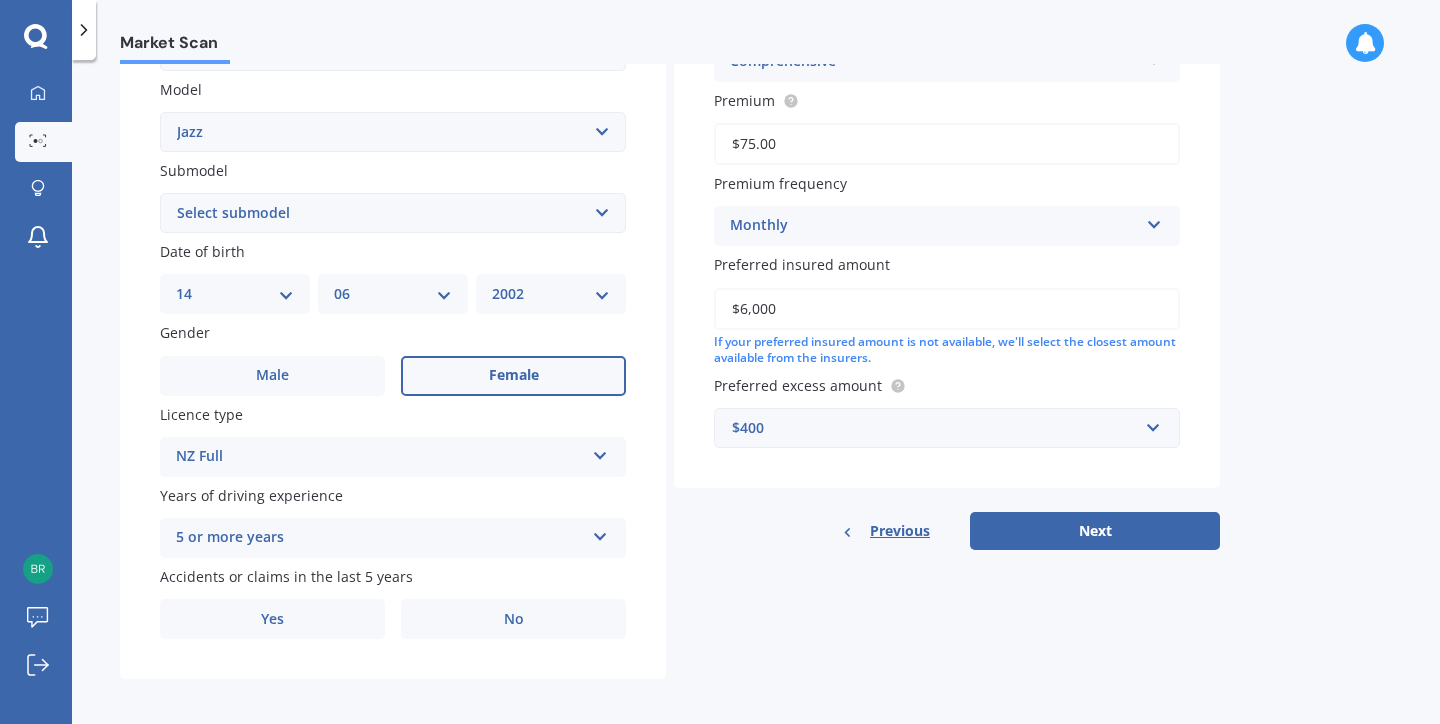 scroll, scrollTop: 0, scrollLeft: 0, axis: both 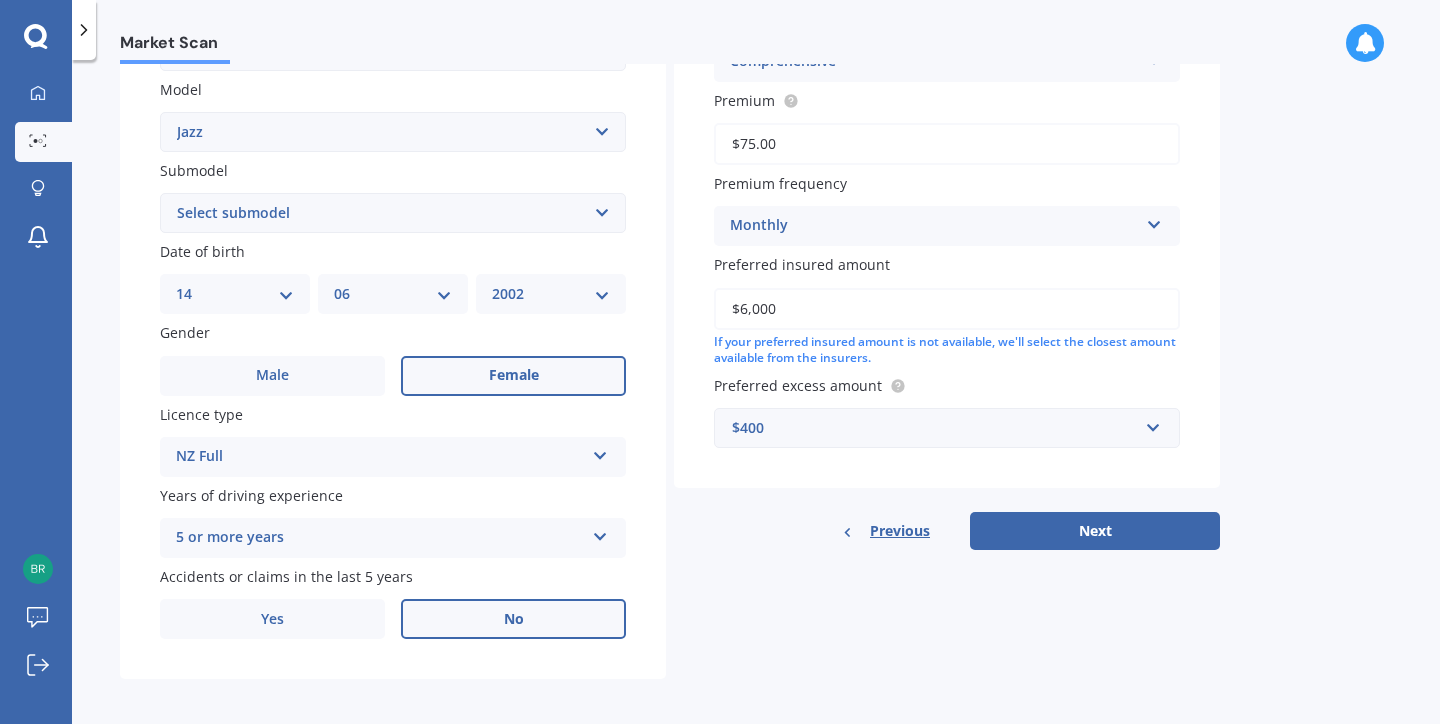 click on "No" at bounding box center (513, 376) 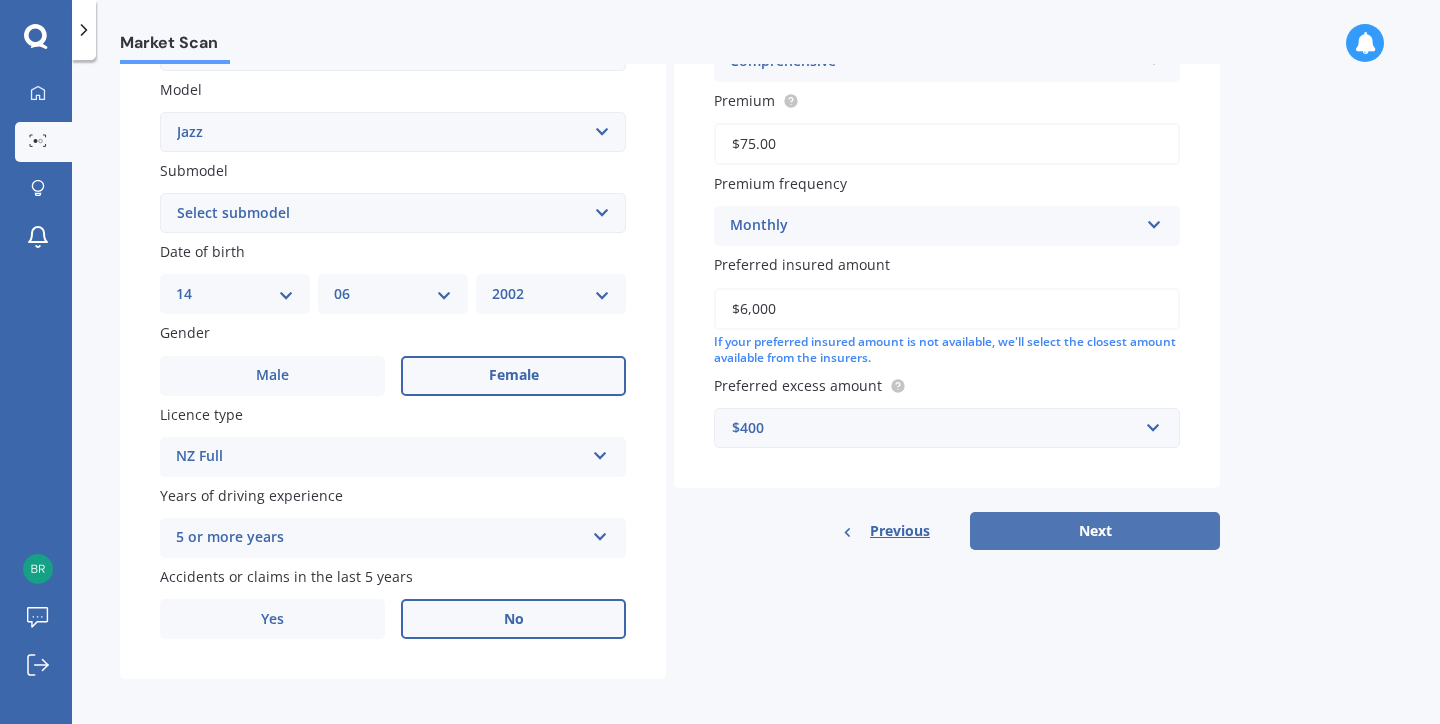 click on "Next" at bounding box center (1095, 531) 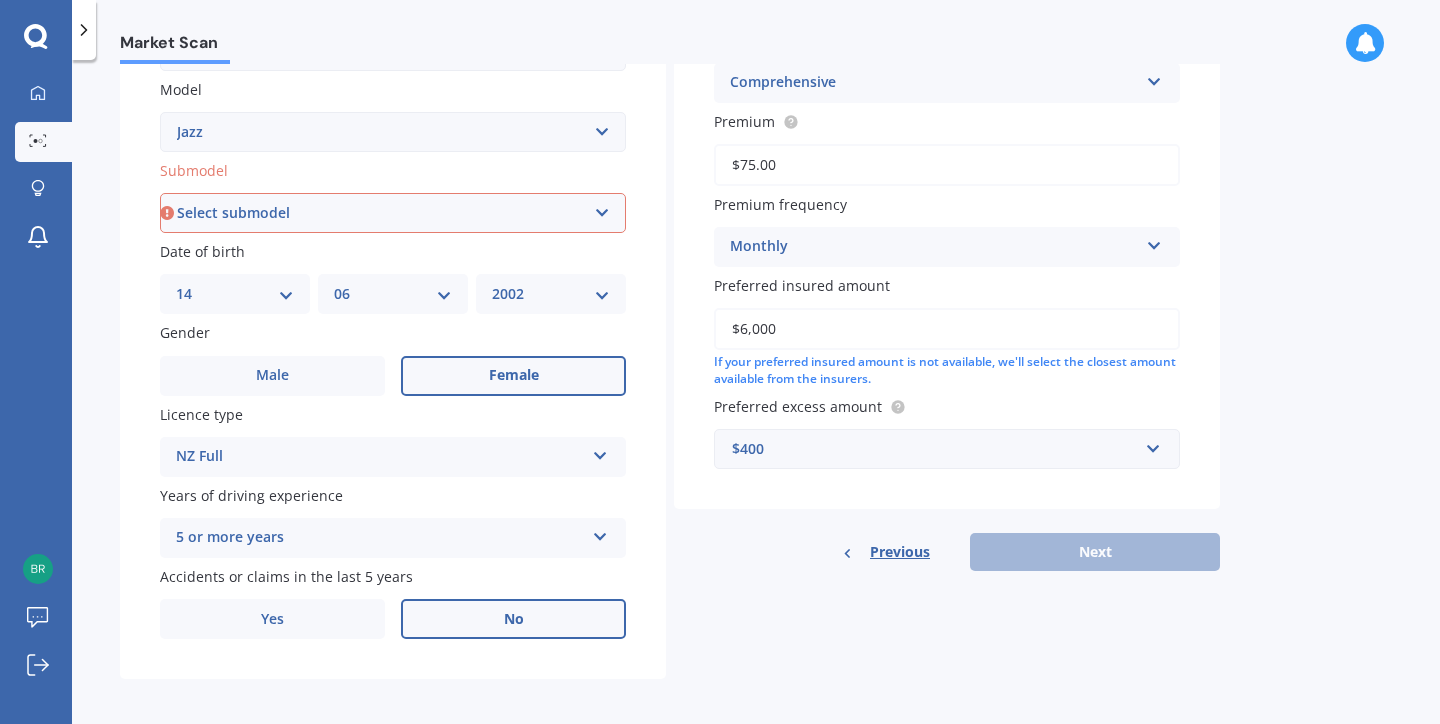 select on "1.5 SPORTS" 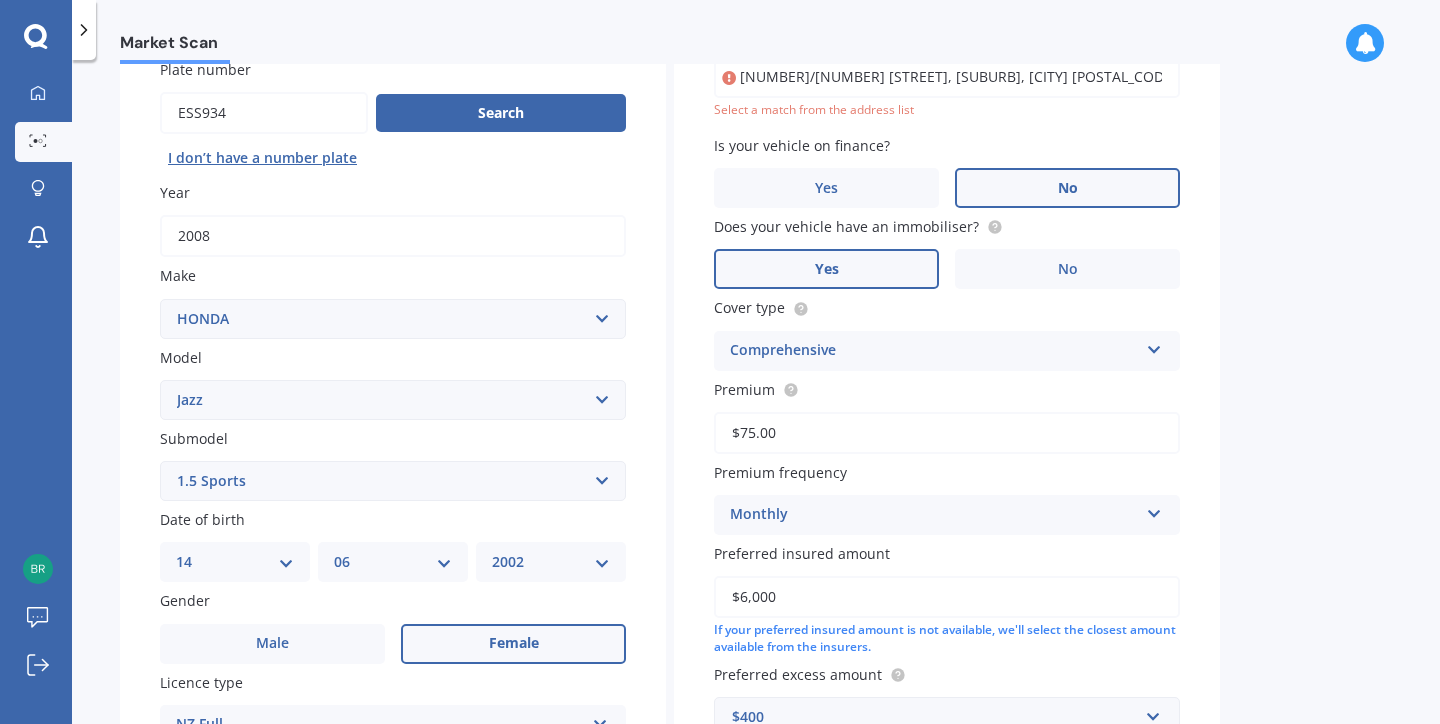 scroll, scrollTop: 135, scrollLeft: 0, axis: vertical 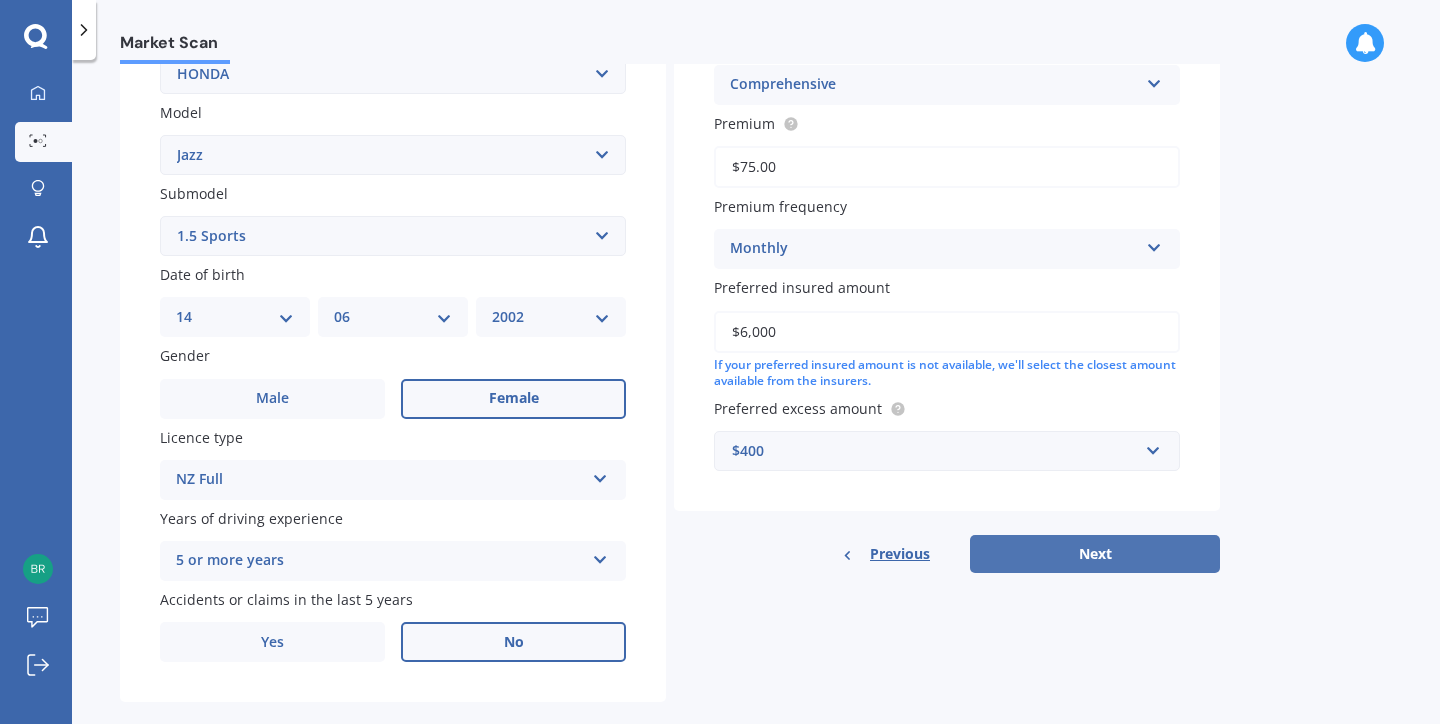 click on "Next" at bounding box center (1095, 554) 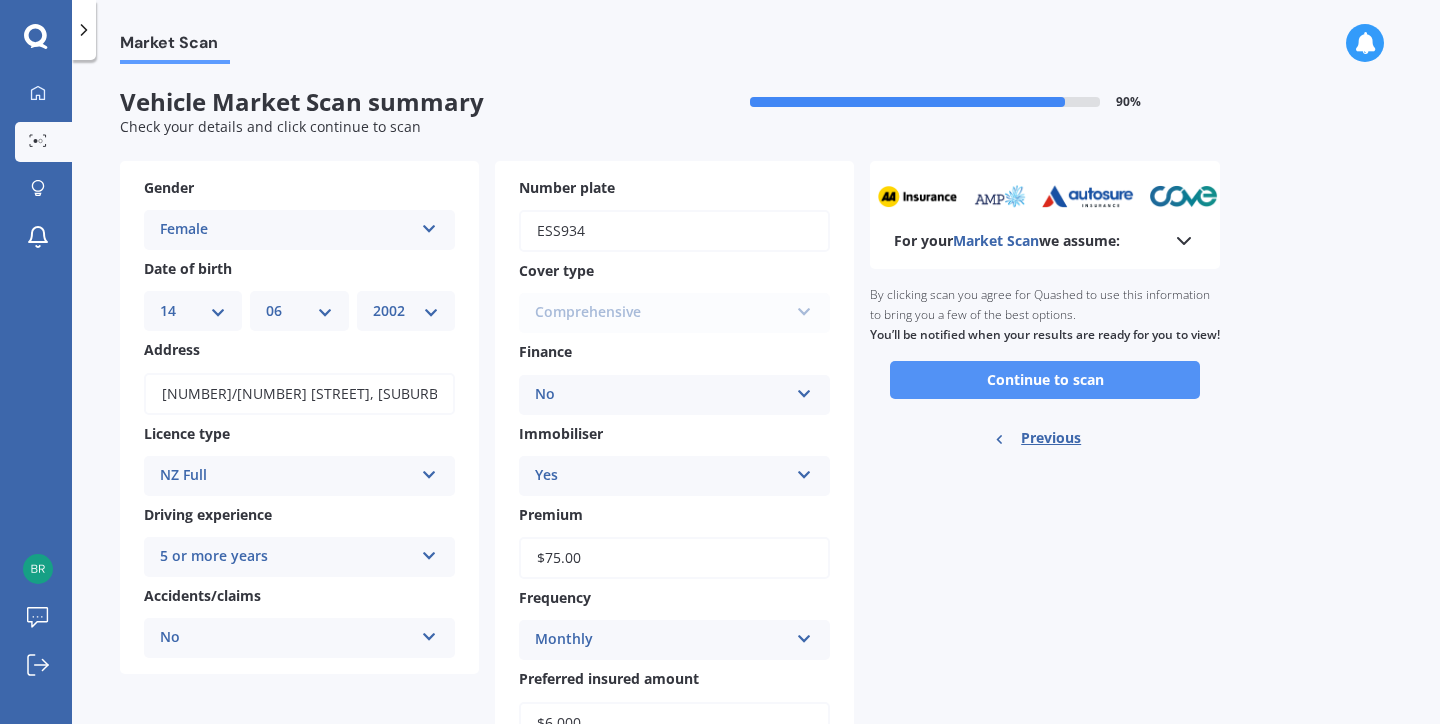 scroll, scrollTop: 0, scrollLeft: 0, axis: both 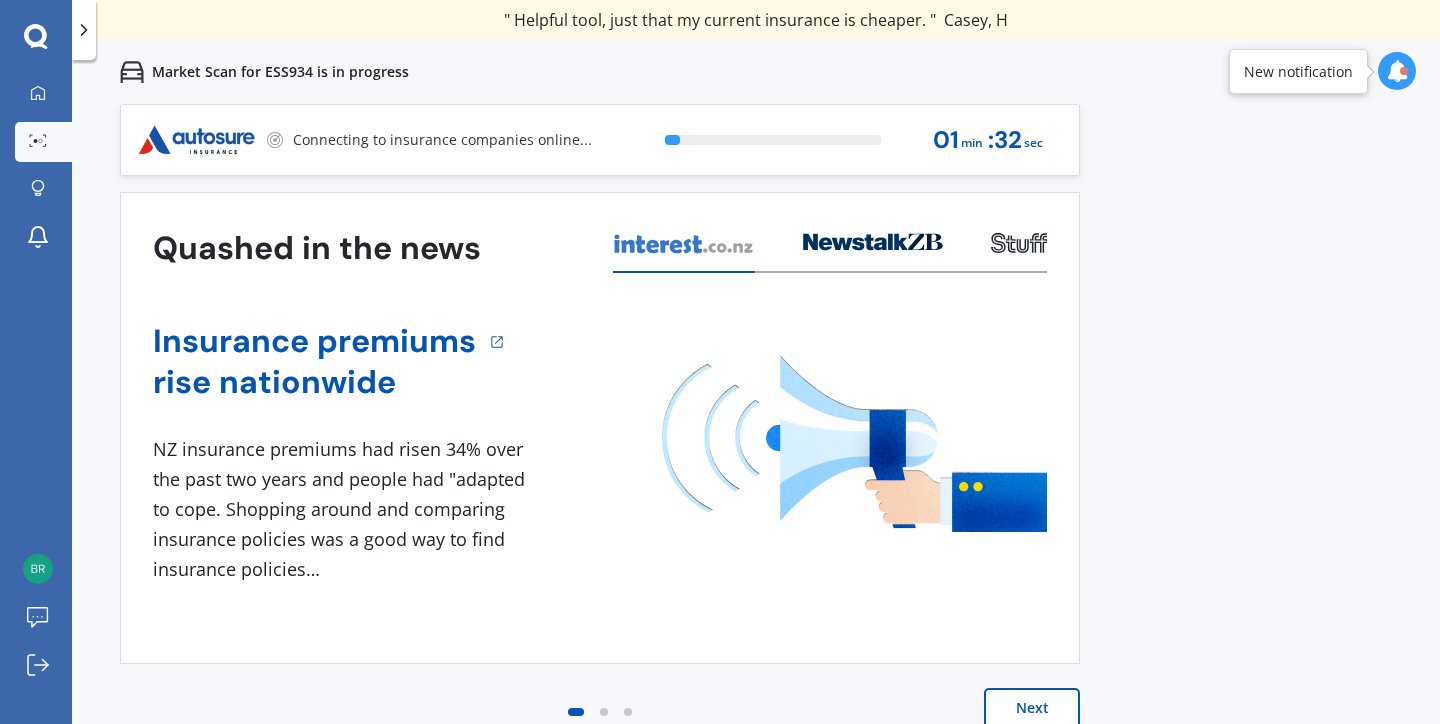 click on "Next" at bounding box center (1032, 708) 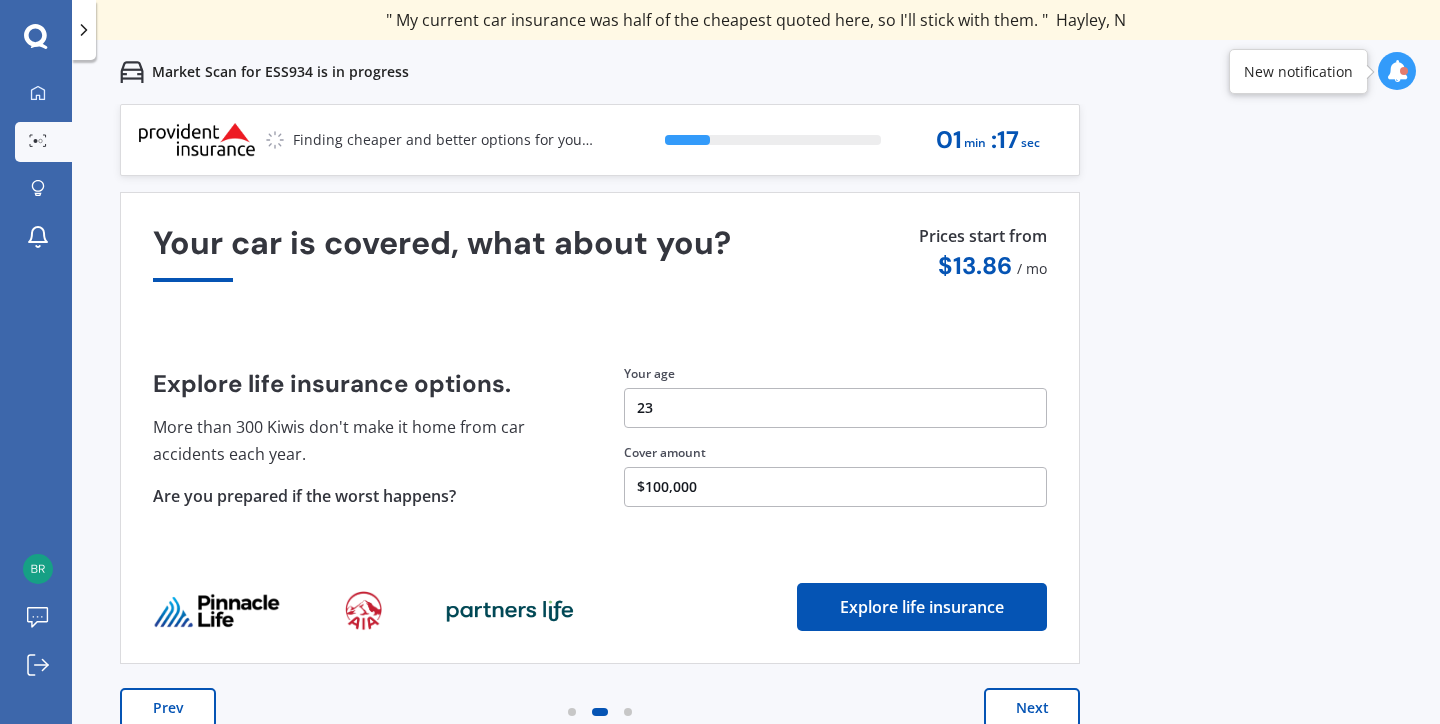scroll, scrollTop: 0, scrollLeft: 0, axis: both 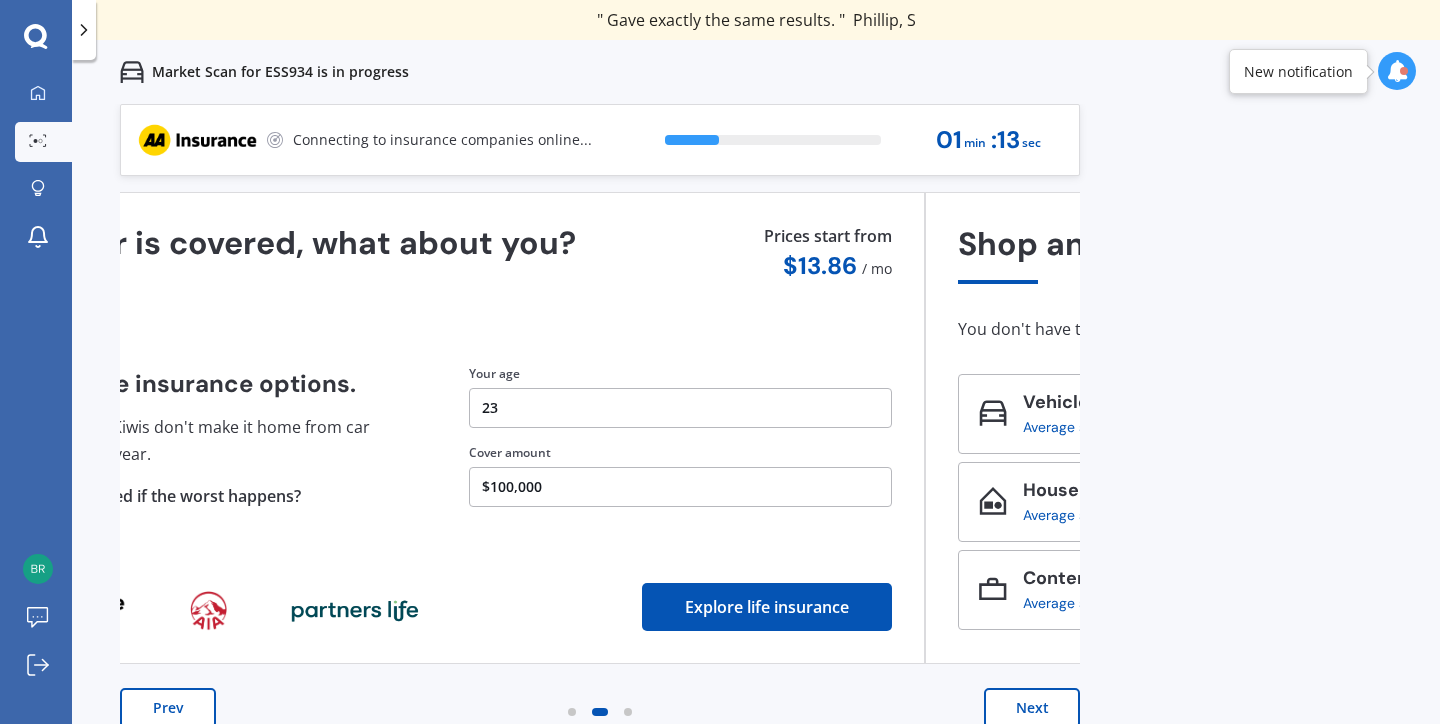 drag, startPoint x: 736, startPoint y: 493, endPoint x: 516, endPoint y: 484, distance: 220.18402 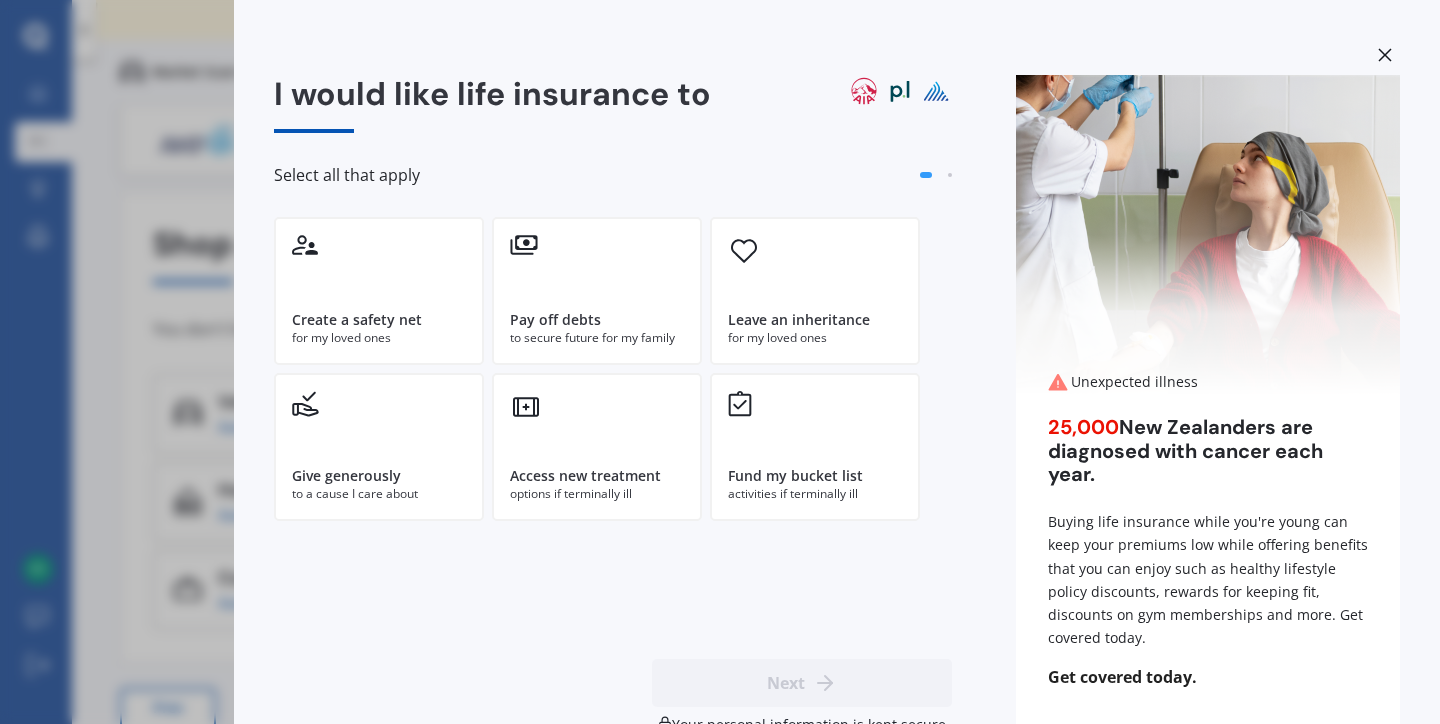 click at bounding box center (1385, 55) 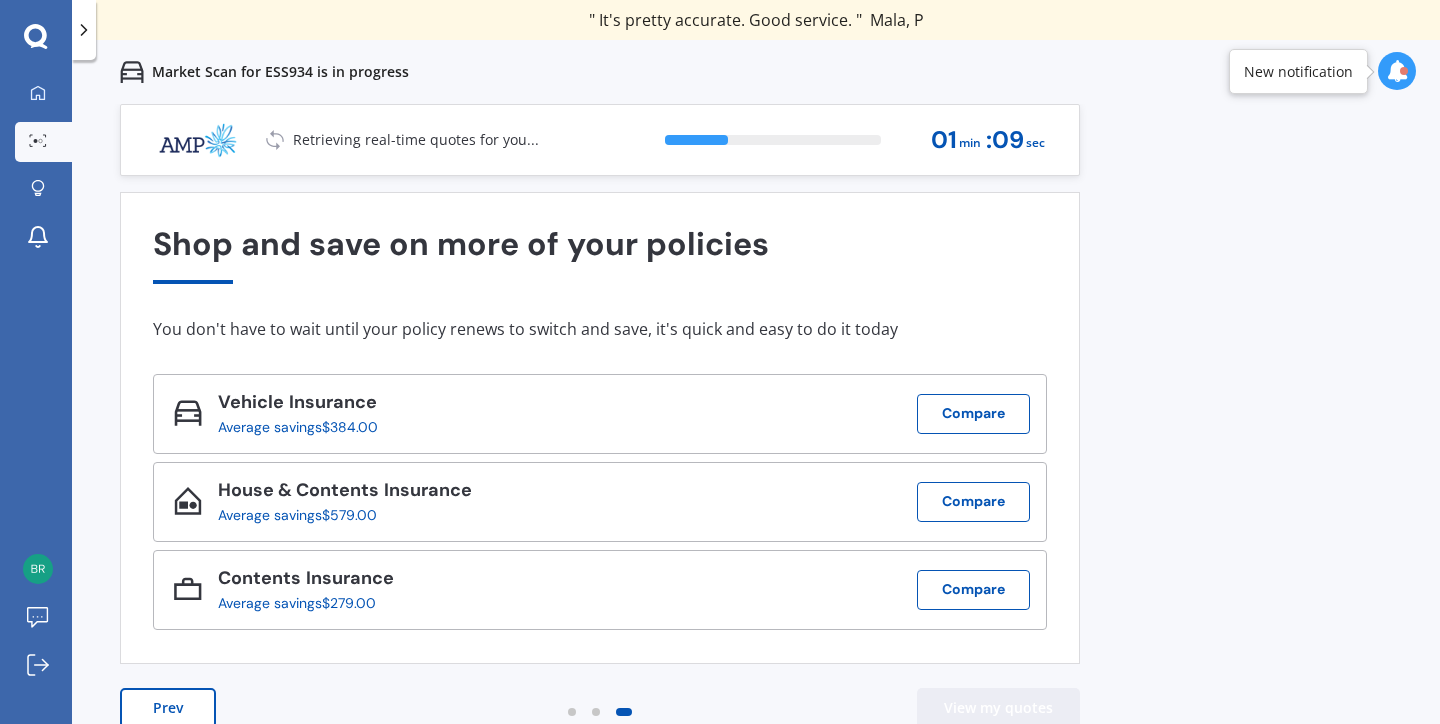 scroll, scrollTop: 0, scrollLeft: 0, axis: both 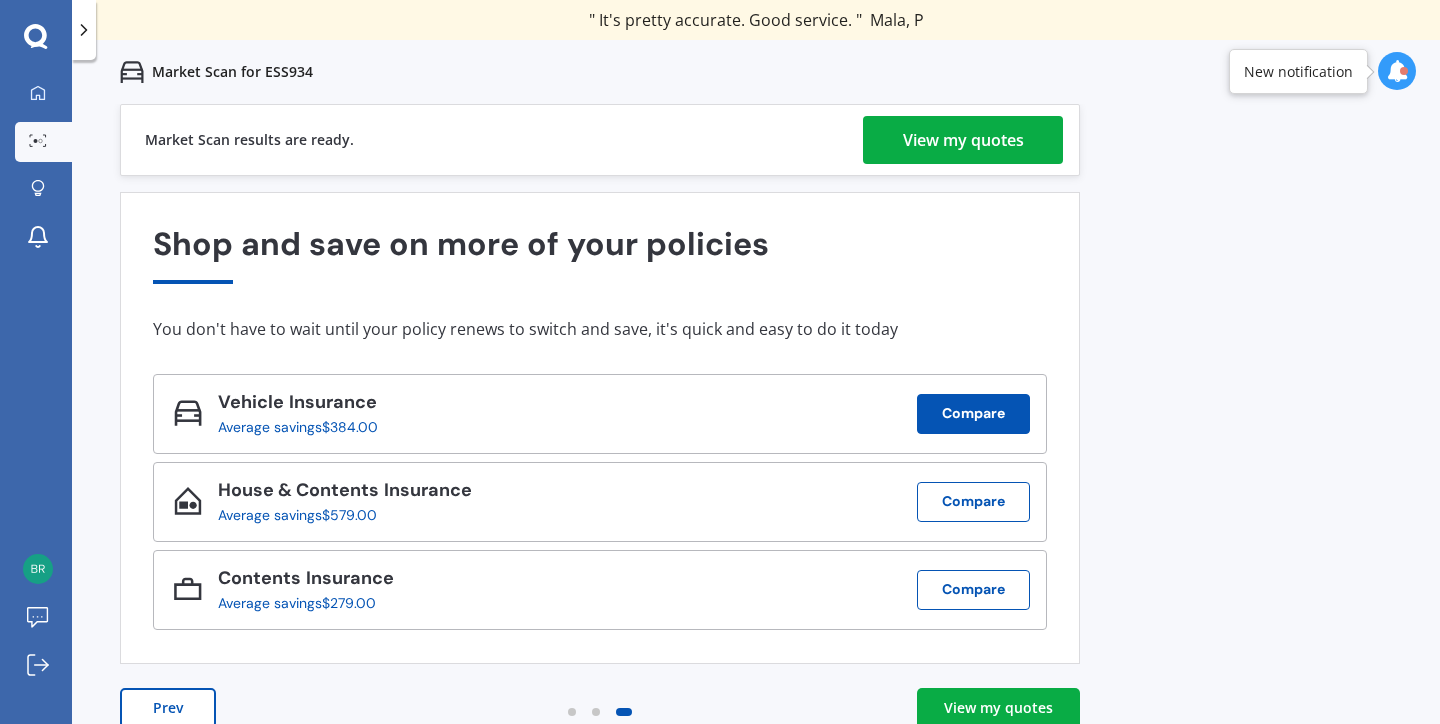 click on "Compare" at bounding box center [973, 414] 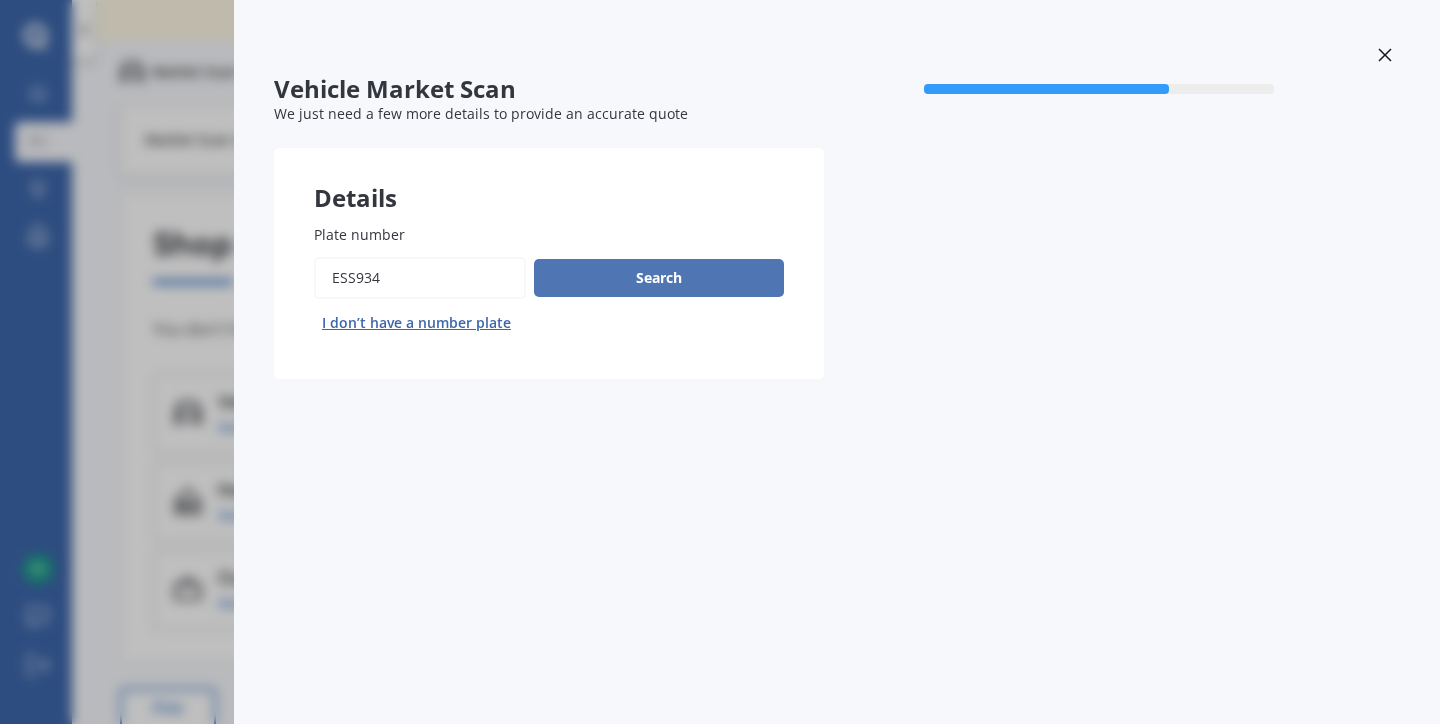 click on "Search" at bounding box center [659, 278] 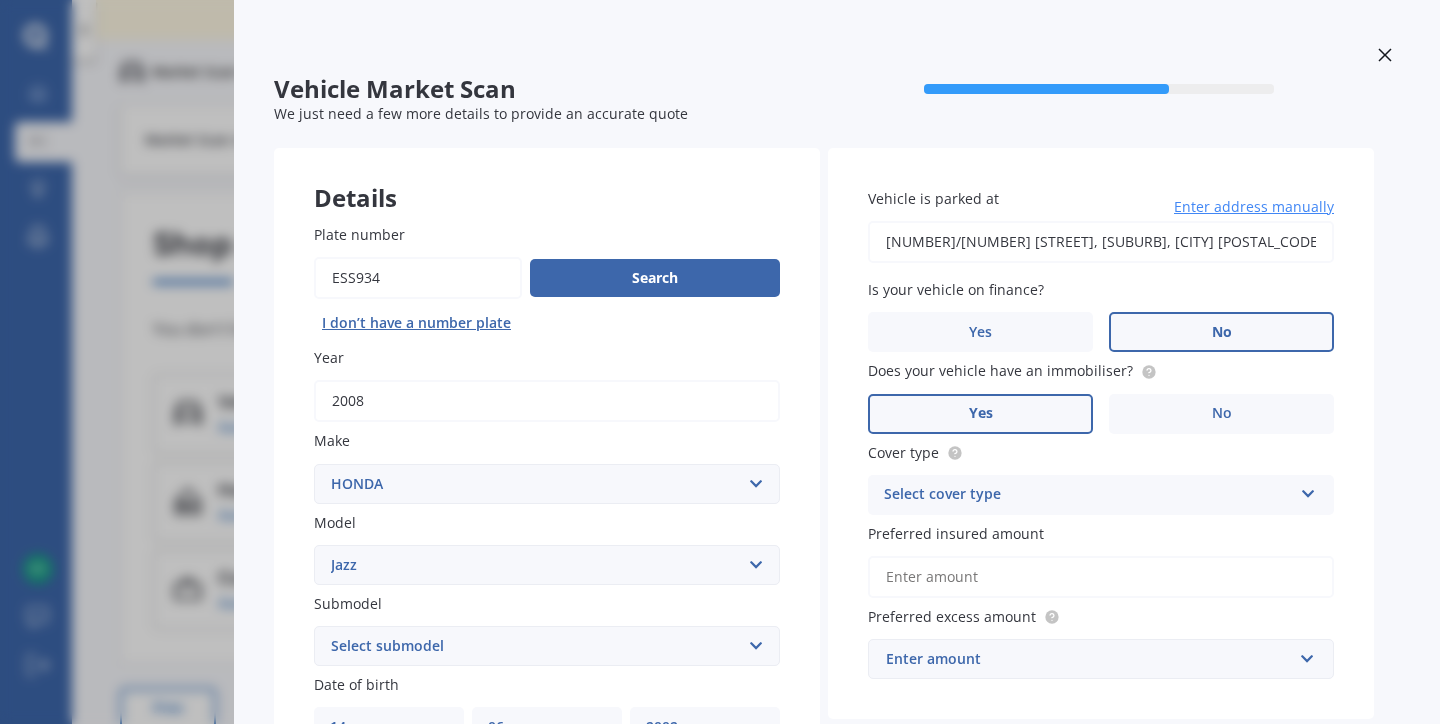 click at bounding box center [1385, 57] 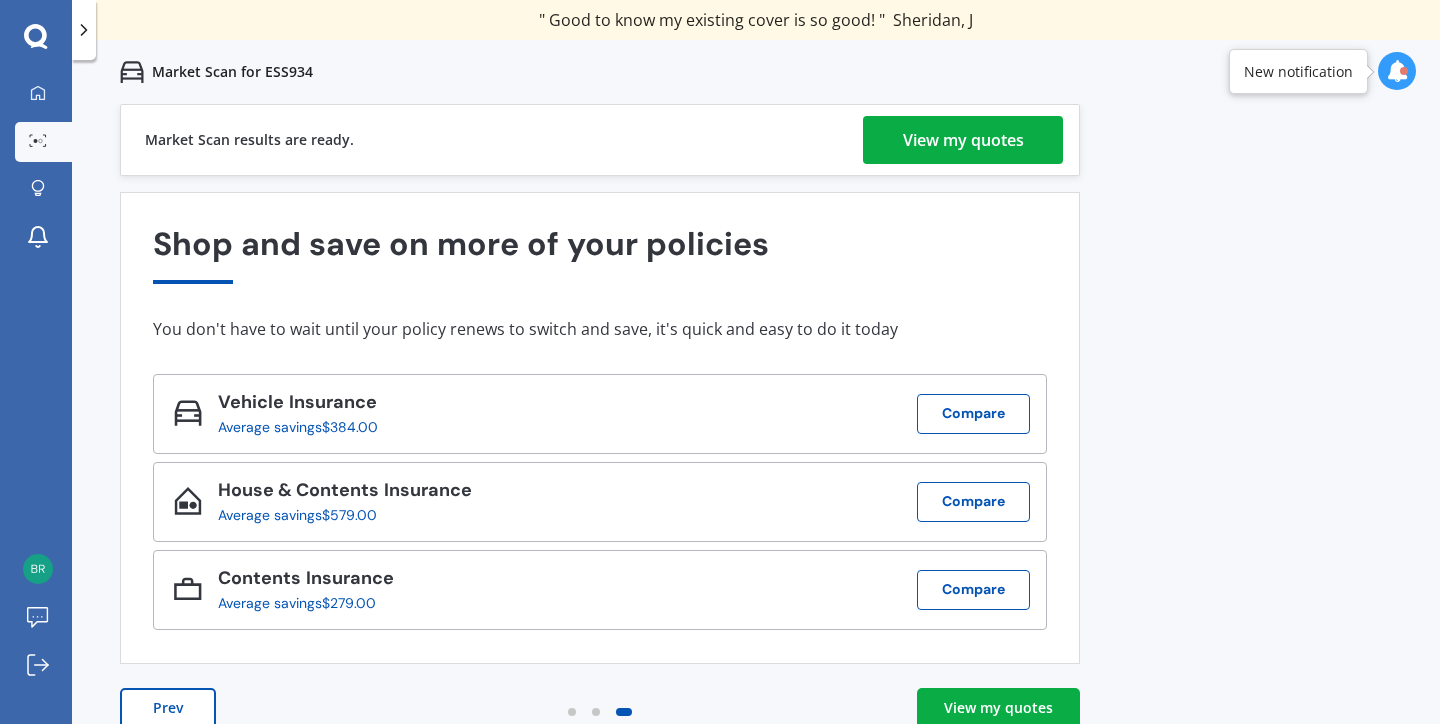scroll, scrollTop: 0, scrollLeft: 0, axis: both 